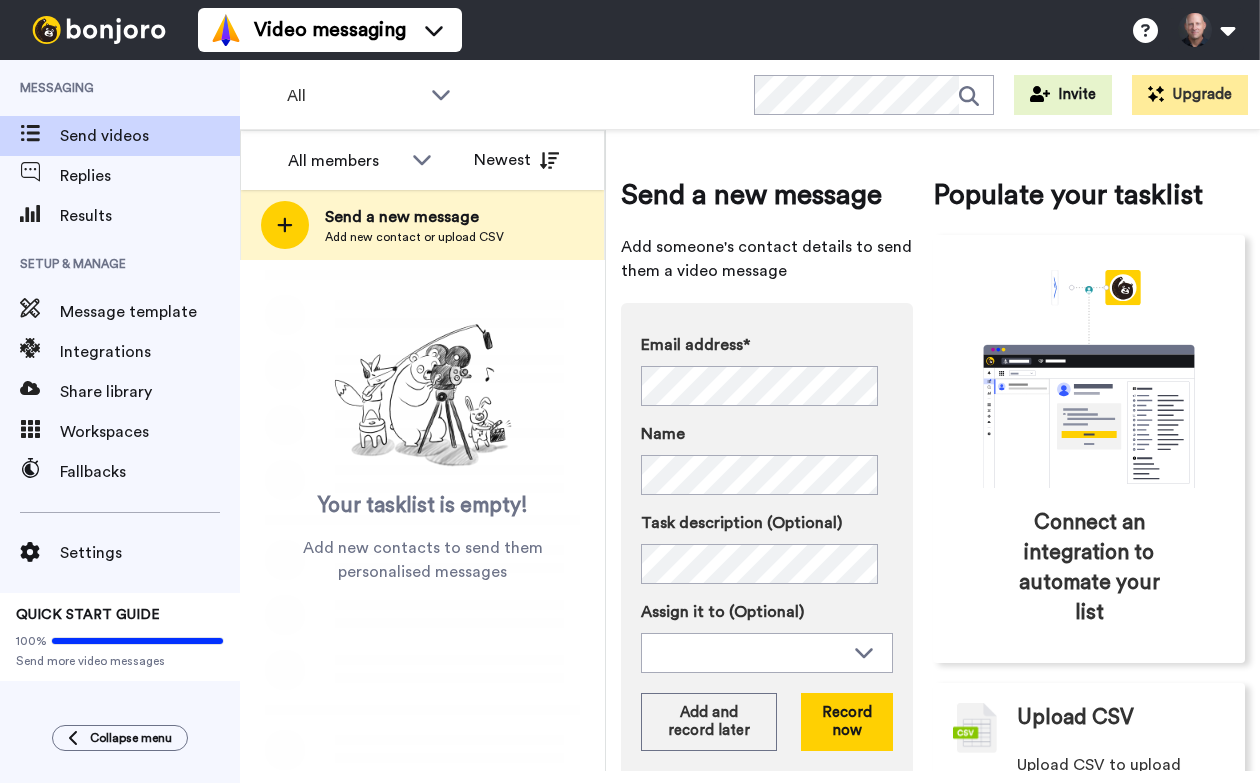 scroll, scrollTop: 0, scrollLeft: 0, axis: both 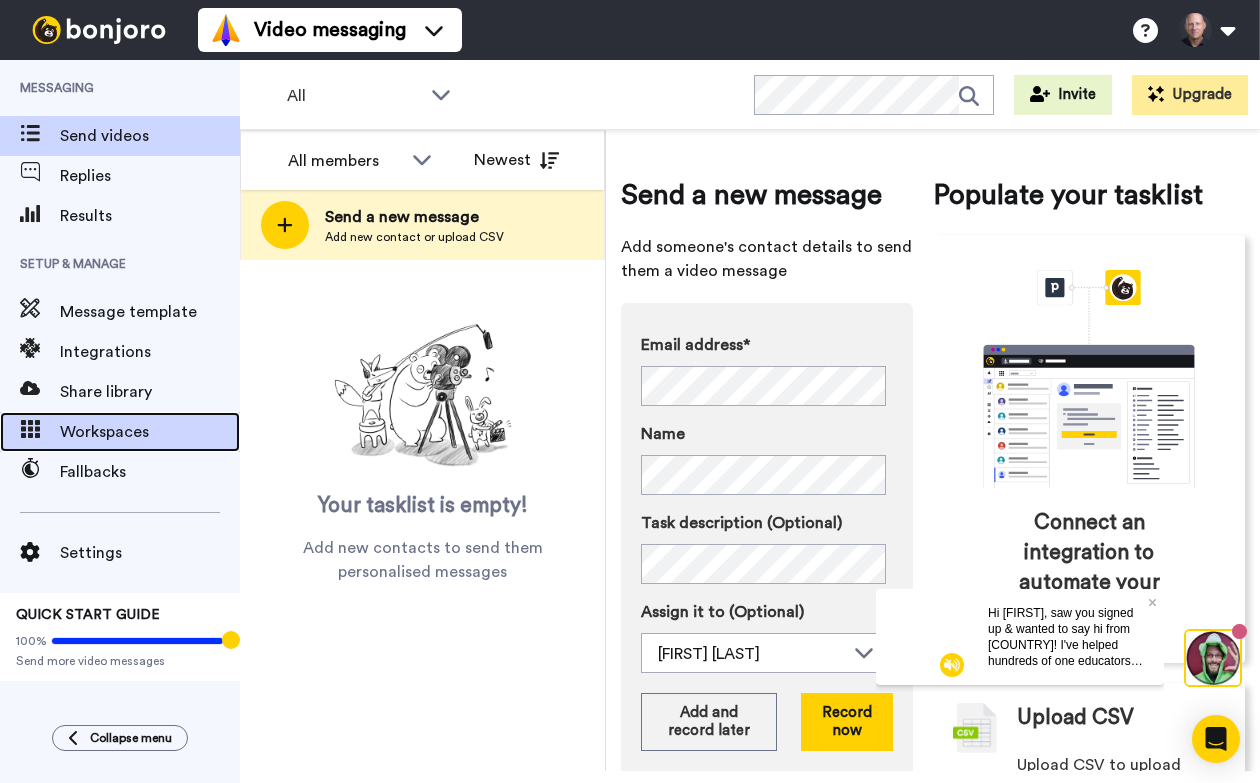 click on "Workspaces" at bounding box center [150, 432] 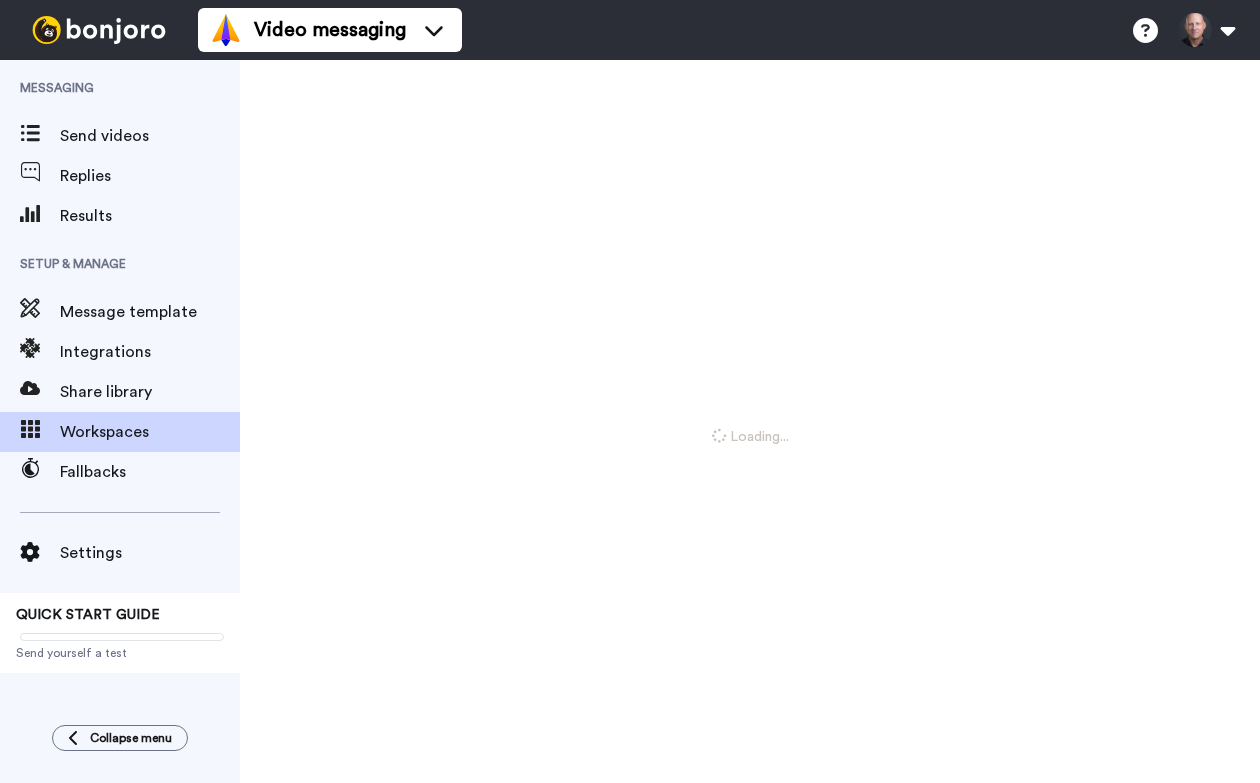 scroll, scrollTop: 0, scrollLeft: 0, axis: both 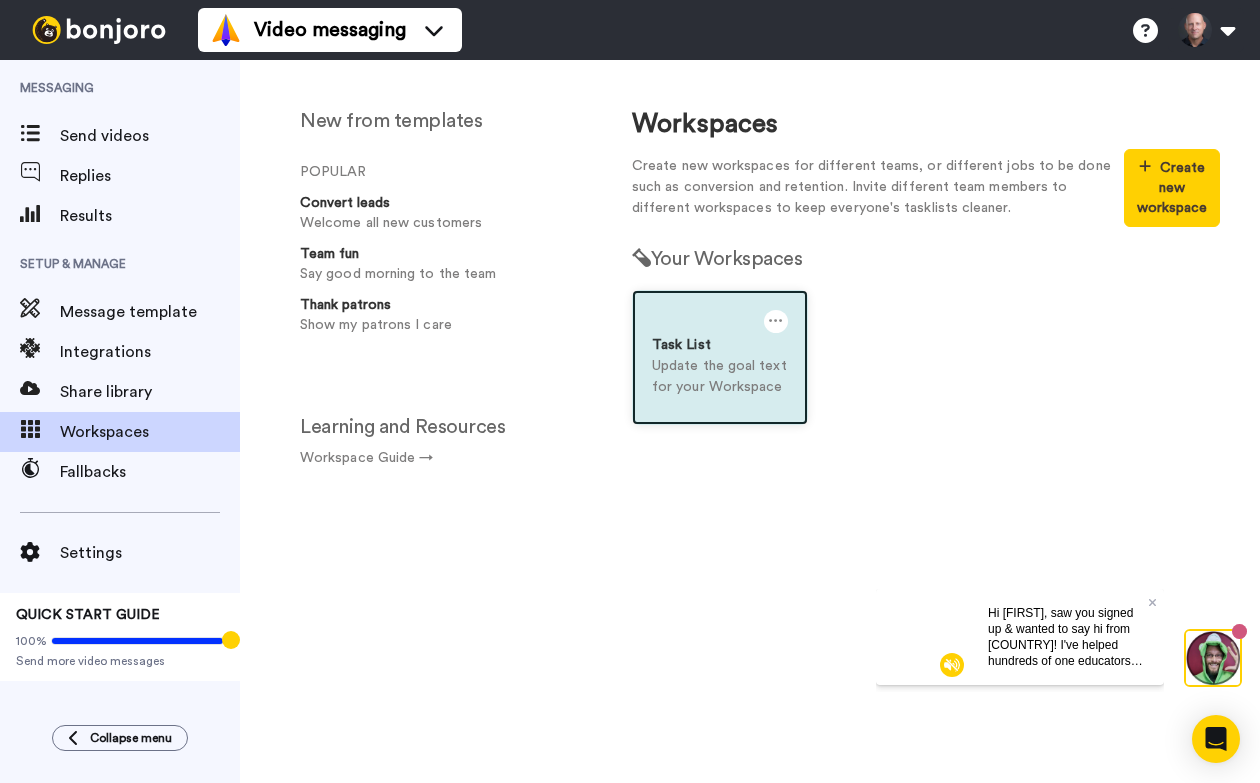 click on "Task List" at bounding box center [720, 345] 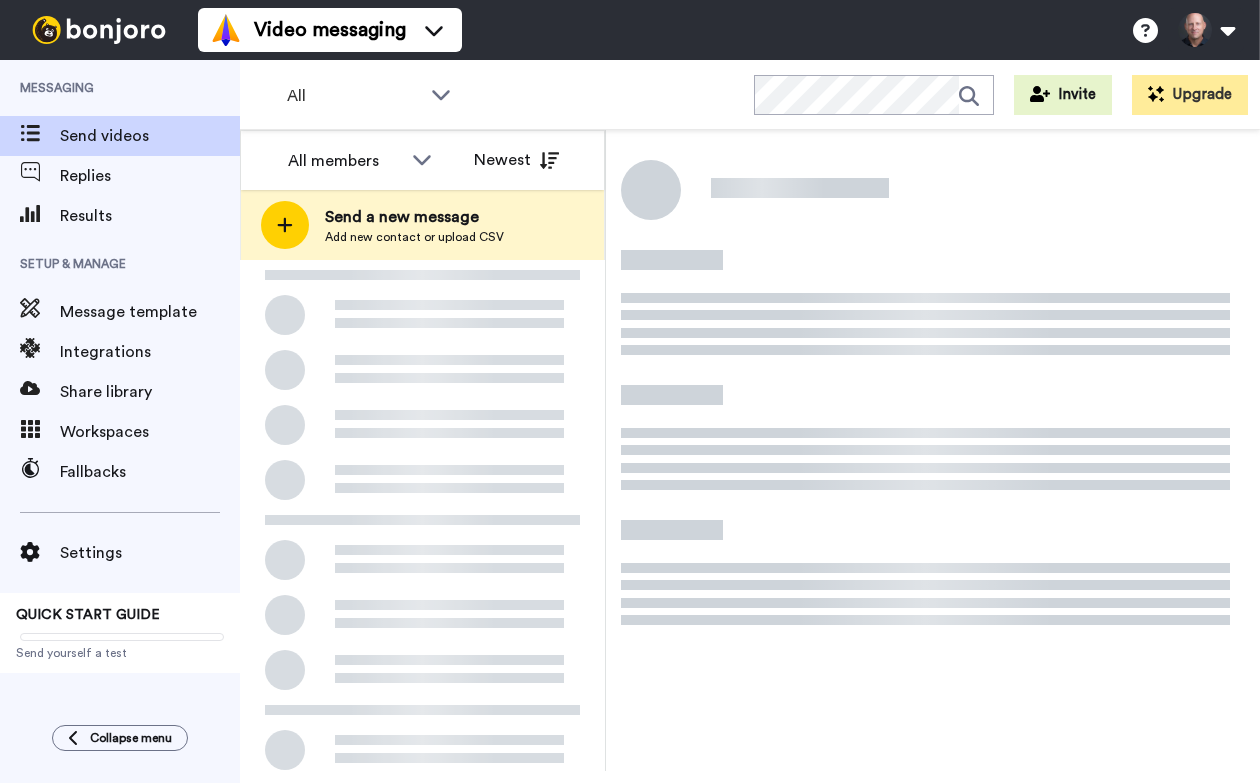 scroll, scrollTop: 0, scrollLeft: 0, axis: both 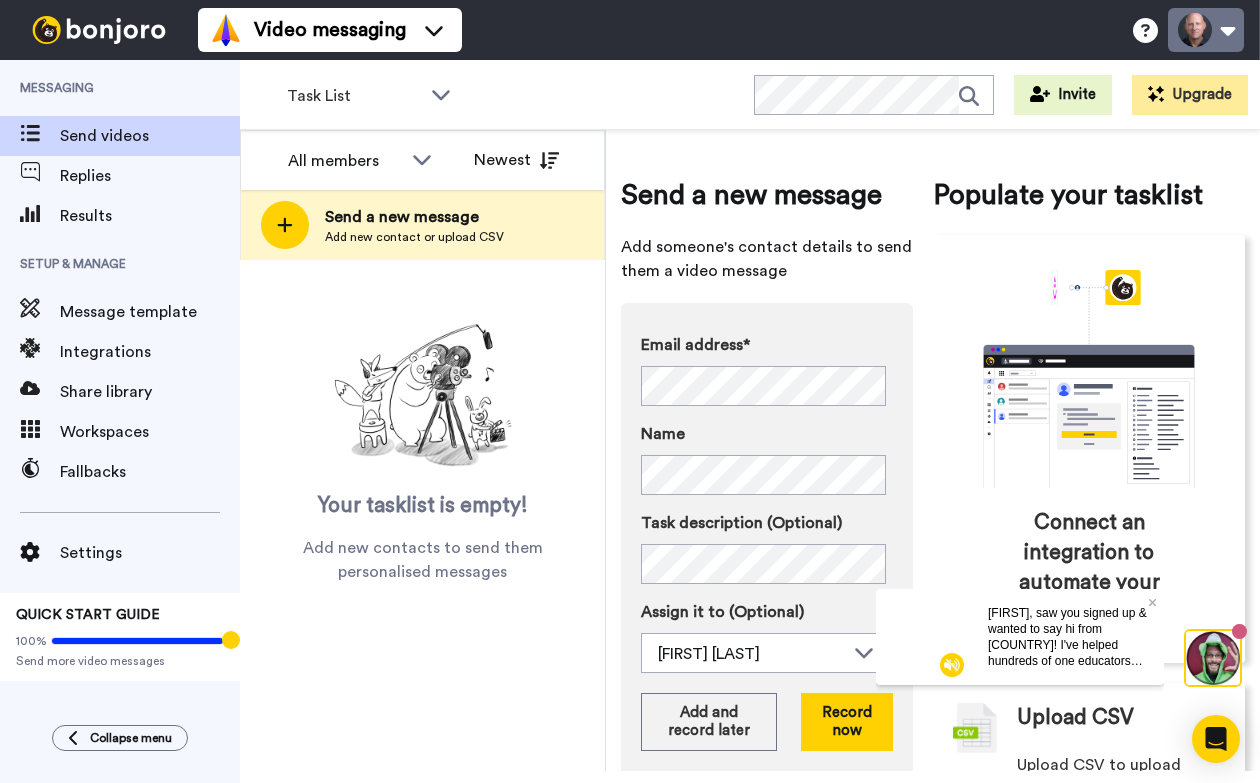 click at bounding box center (1206, 30) 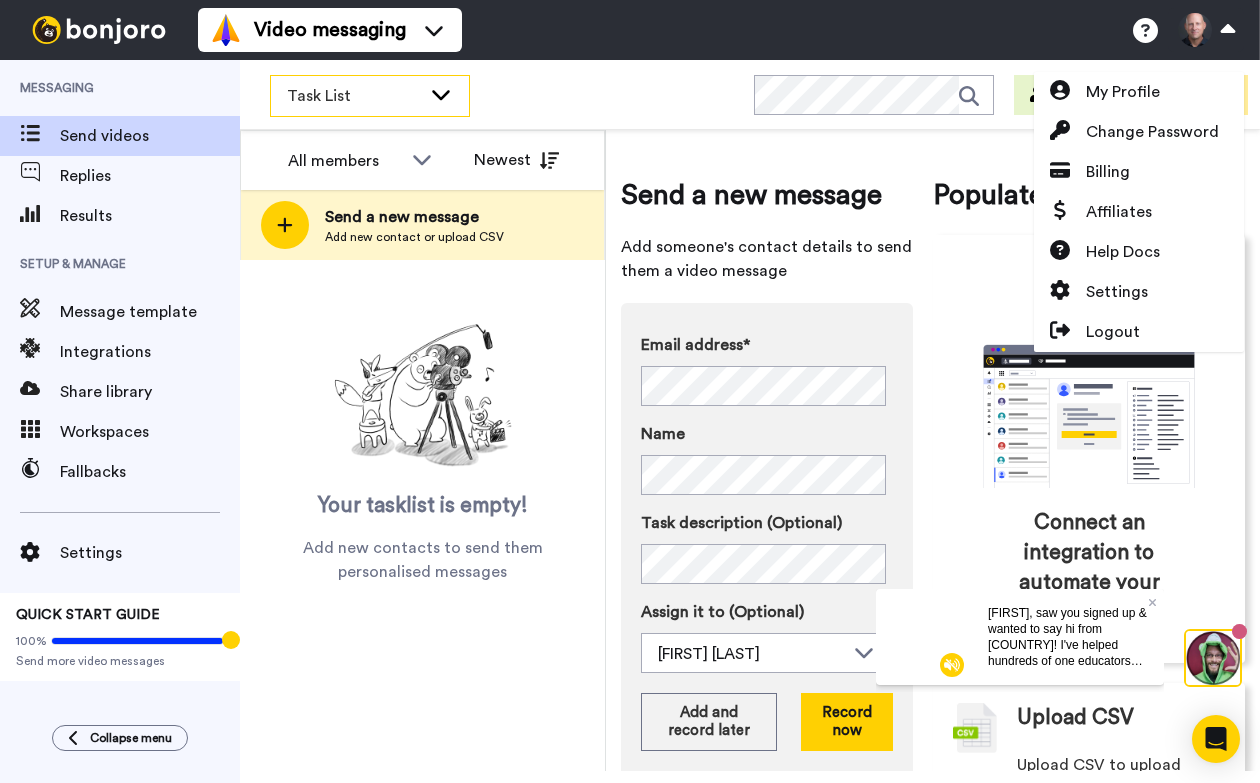 click 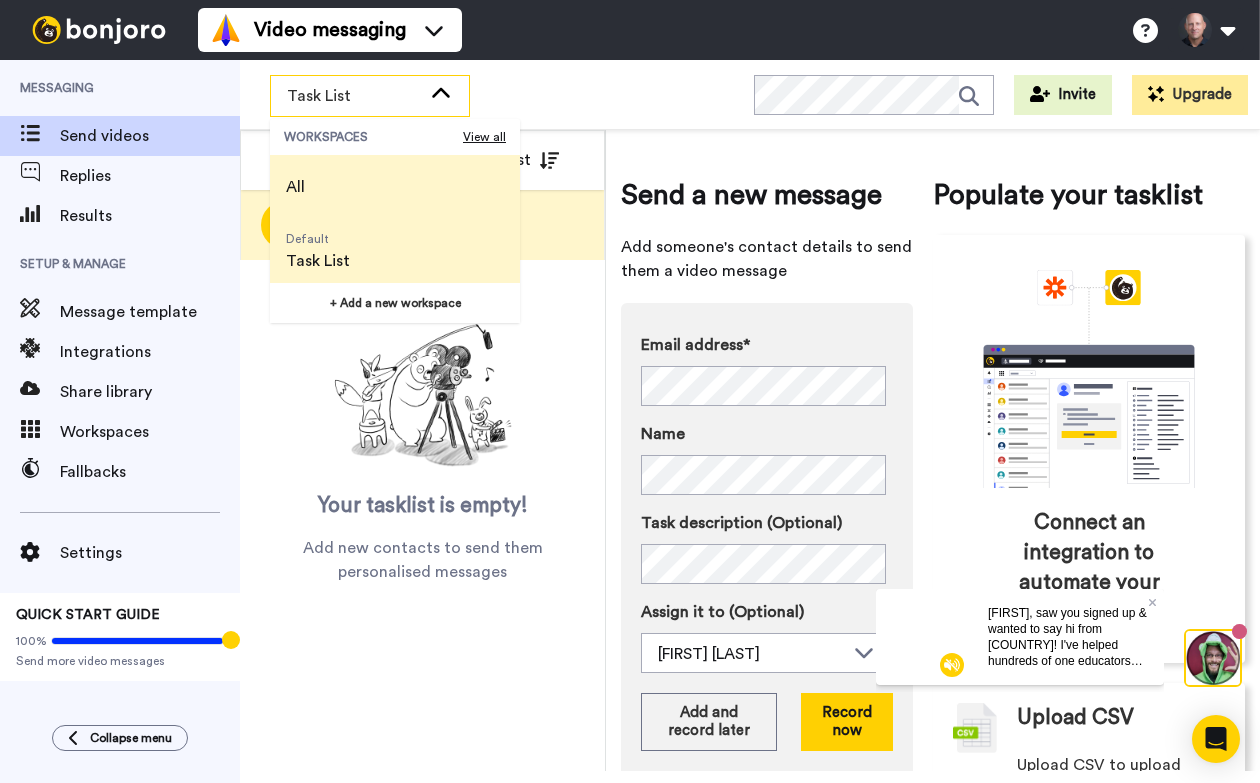 click on "All" at bounding box center (295, 187) 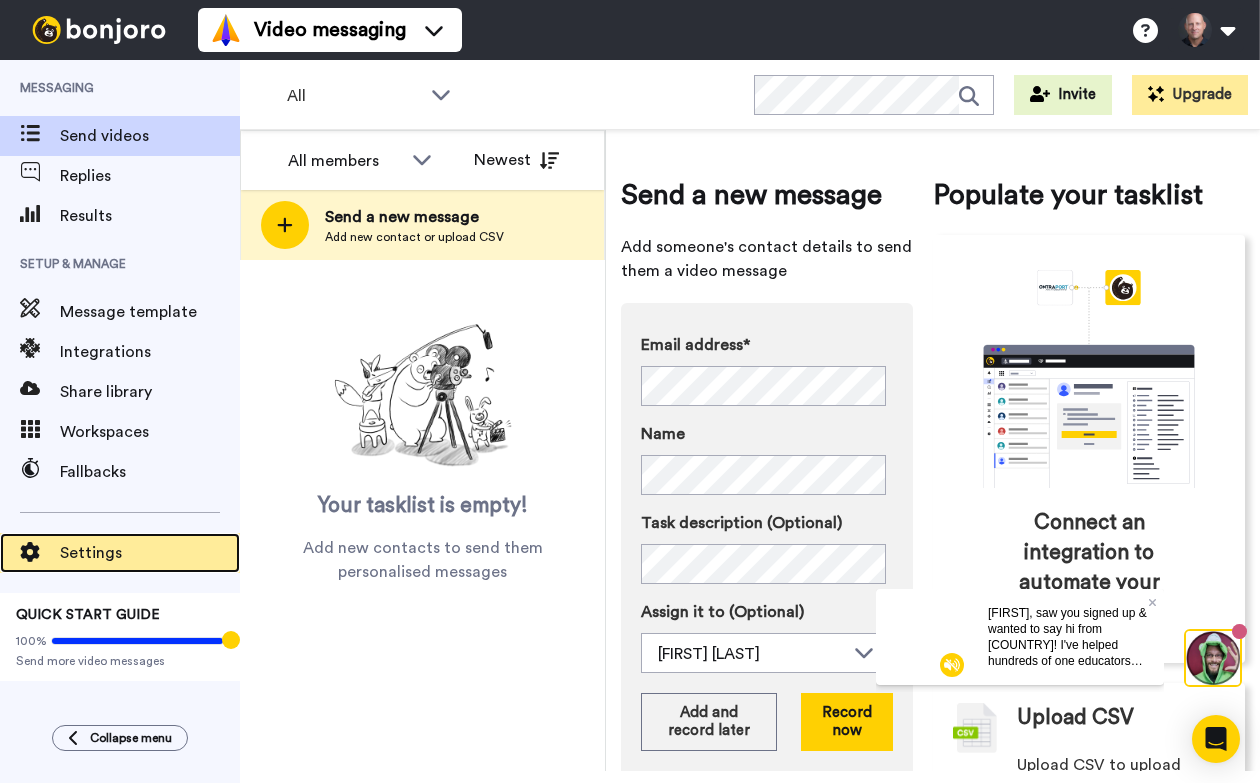 click on "Settings" at bounding box center (150, 553) 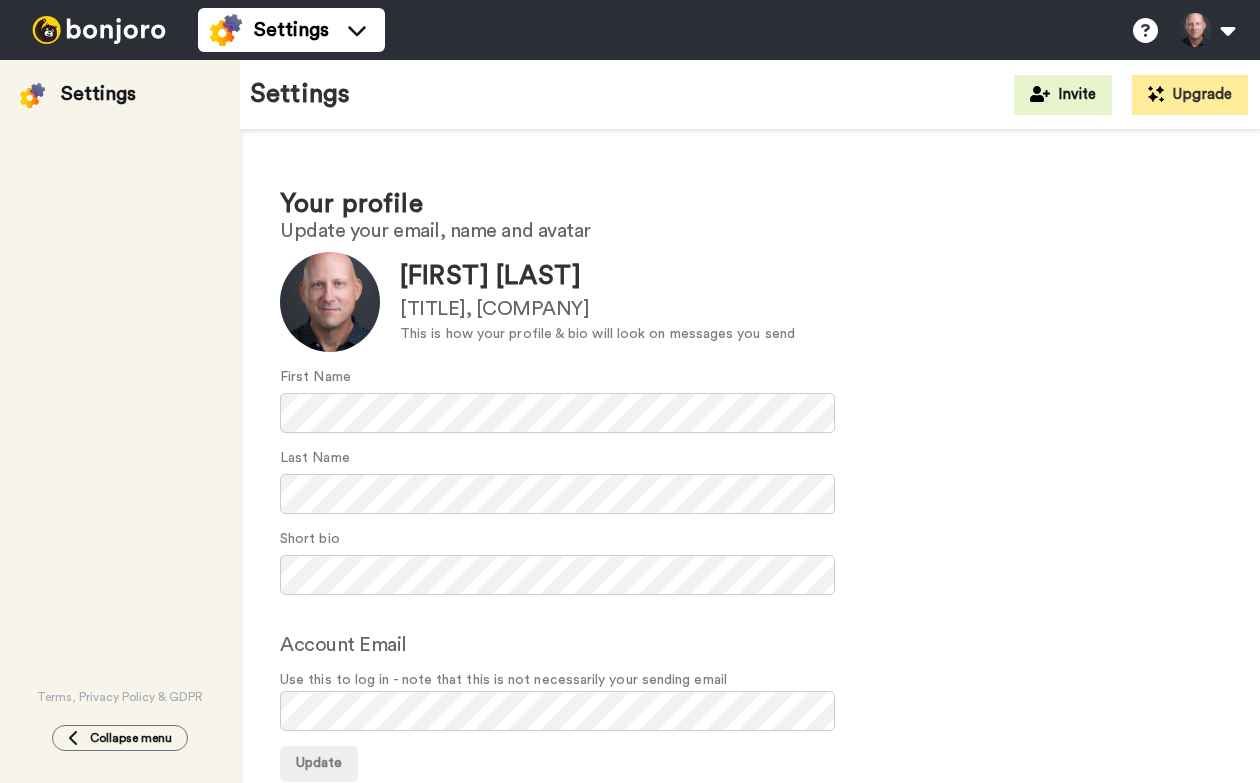 scroll, scrollTop: 0, scrollLeft: 0, axis: both 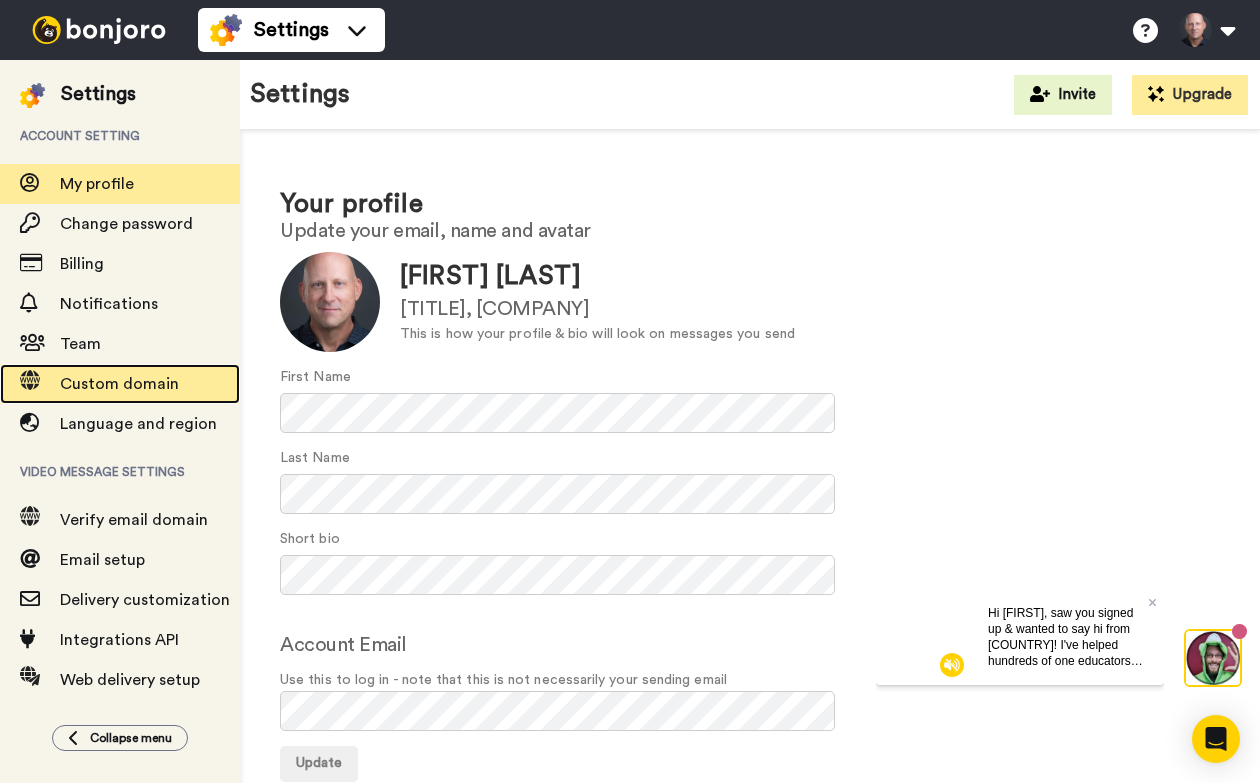 click on "Custom domain" at bounding box center (119, 384) 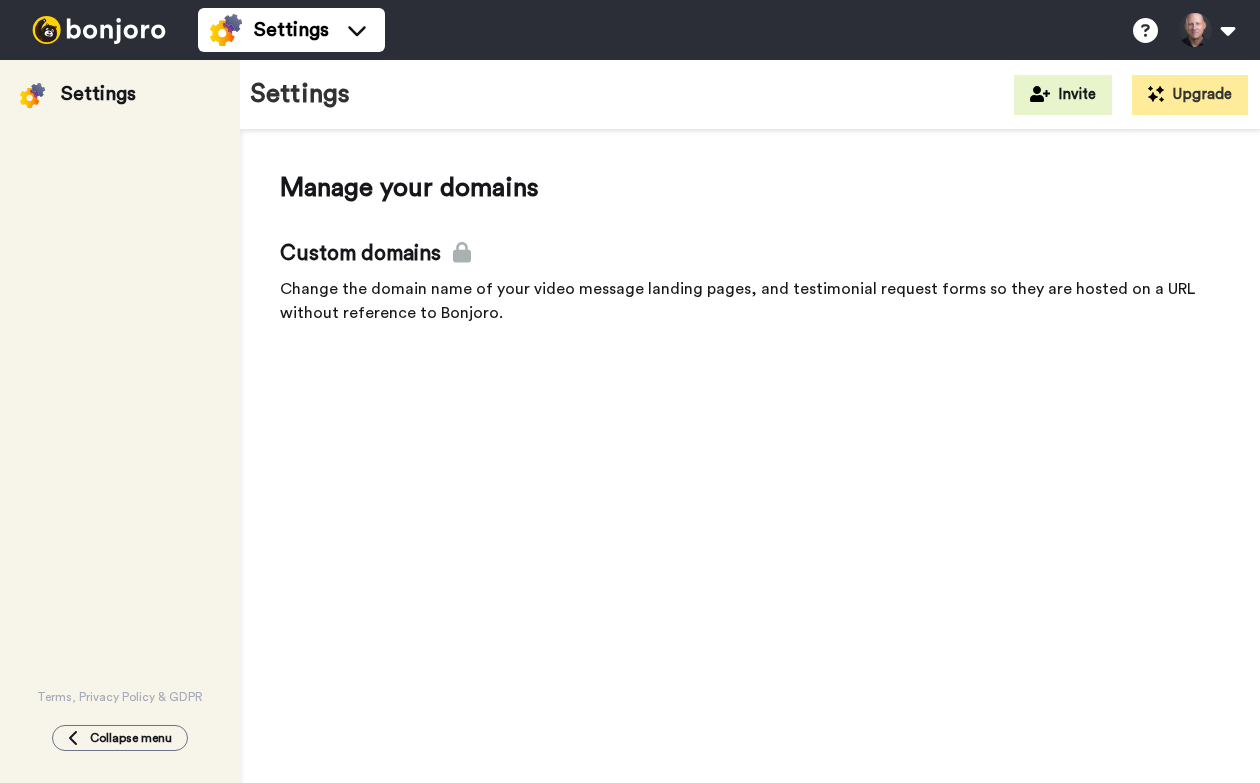 scroll, scrollTop: 0, scrollLeft: 0, axis: both 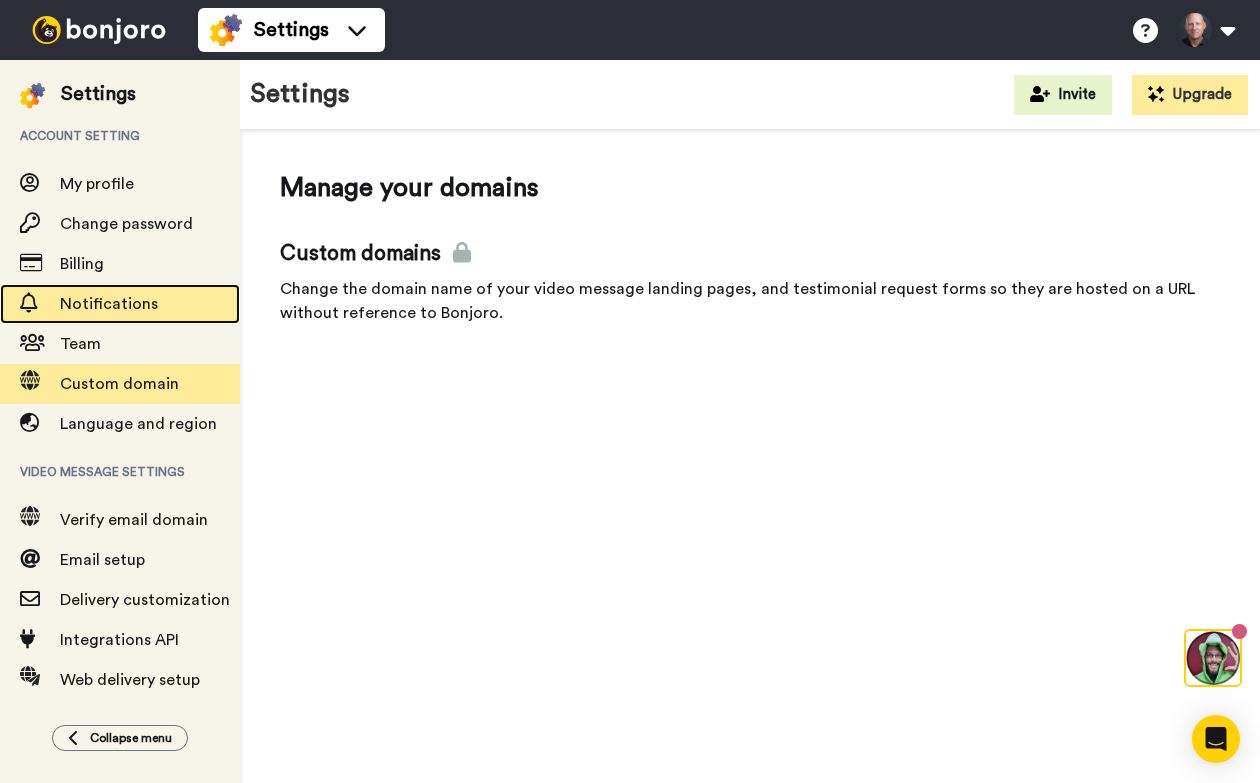 click on "Notifications" at bounding box center [109, 304] 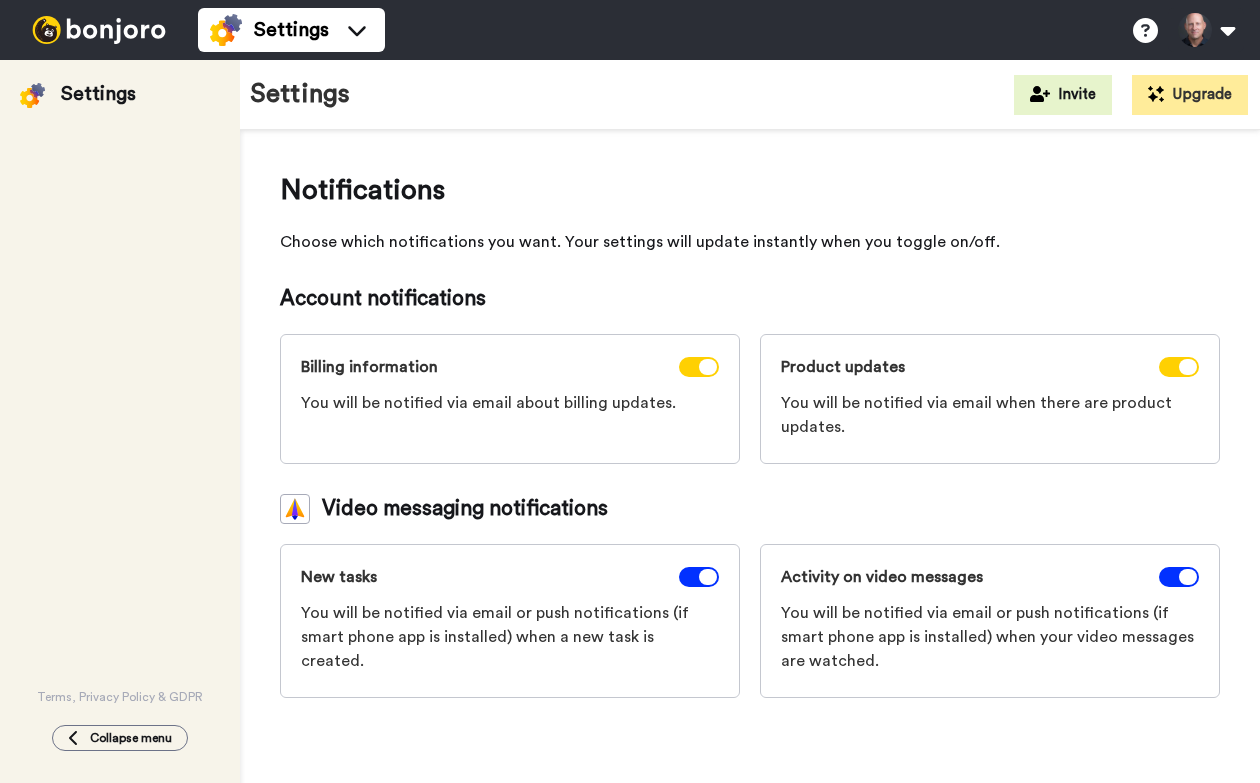 scroll, scrollTop: 0, scrollLeft: 0, axis: both 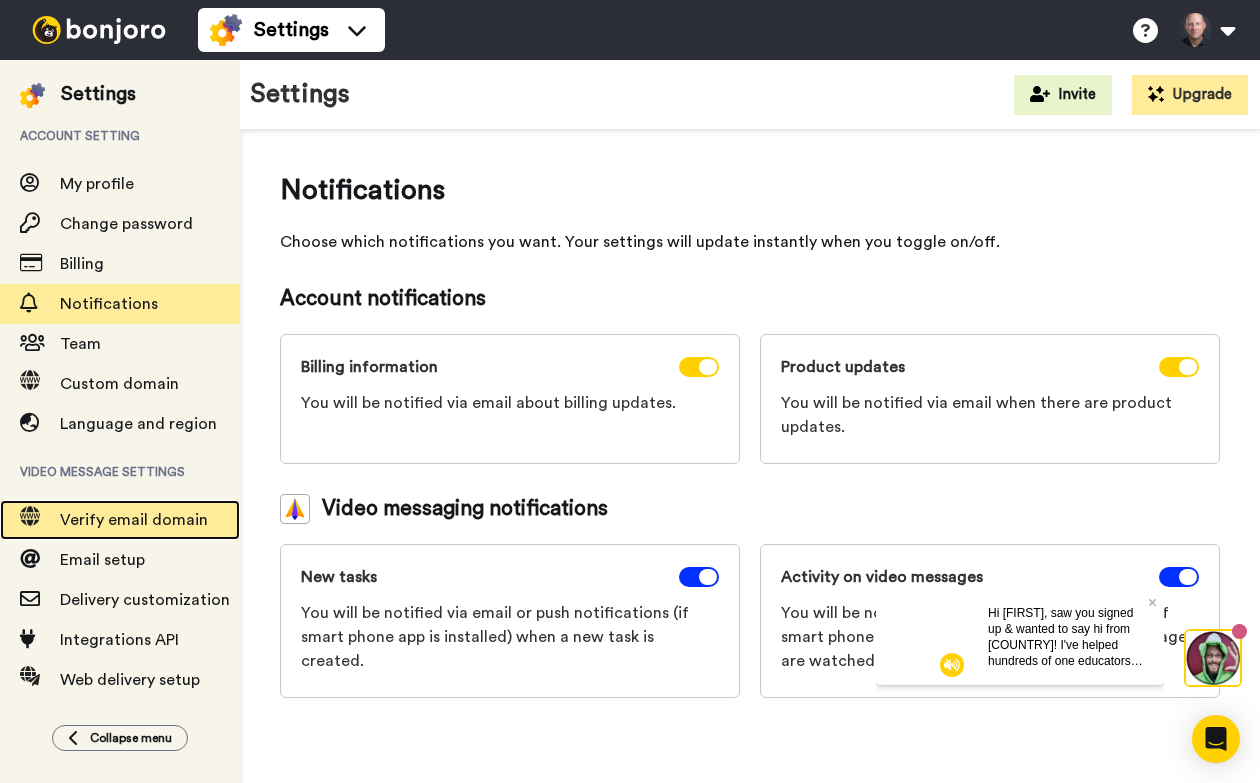 click on "Verify email domain" at bounding box center (134, 520) 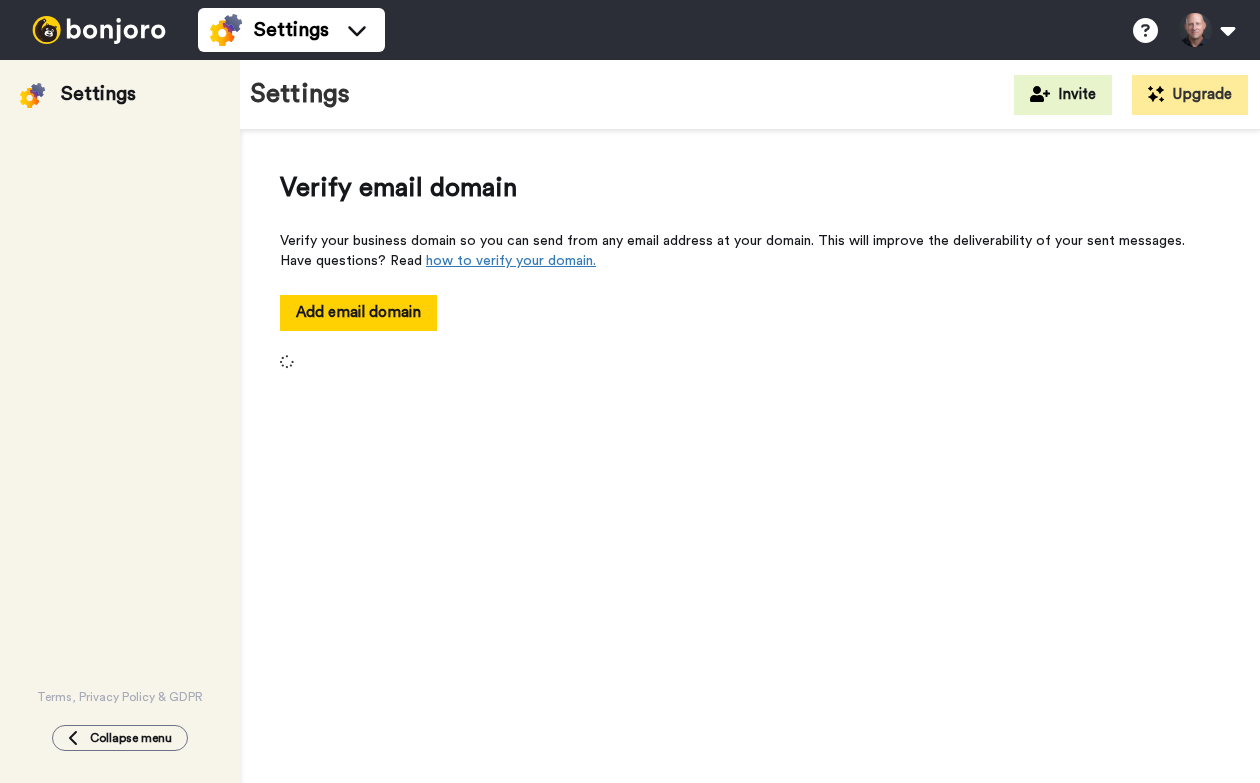 scroll, scrollTop: 0, scrollLeft: 0, axis: both 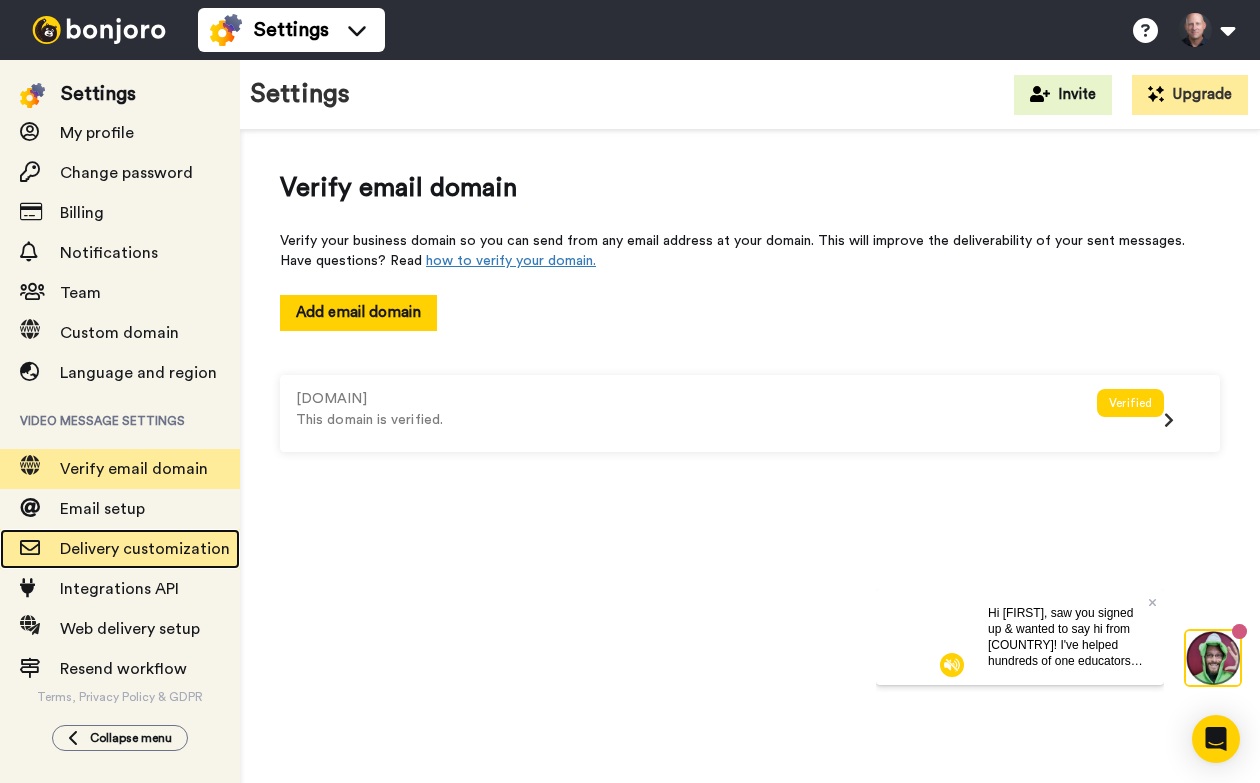 click on "Delivery customization" at bounding box center [145, 549] 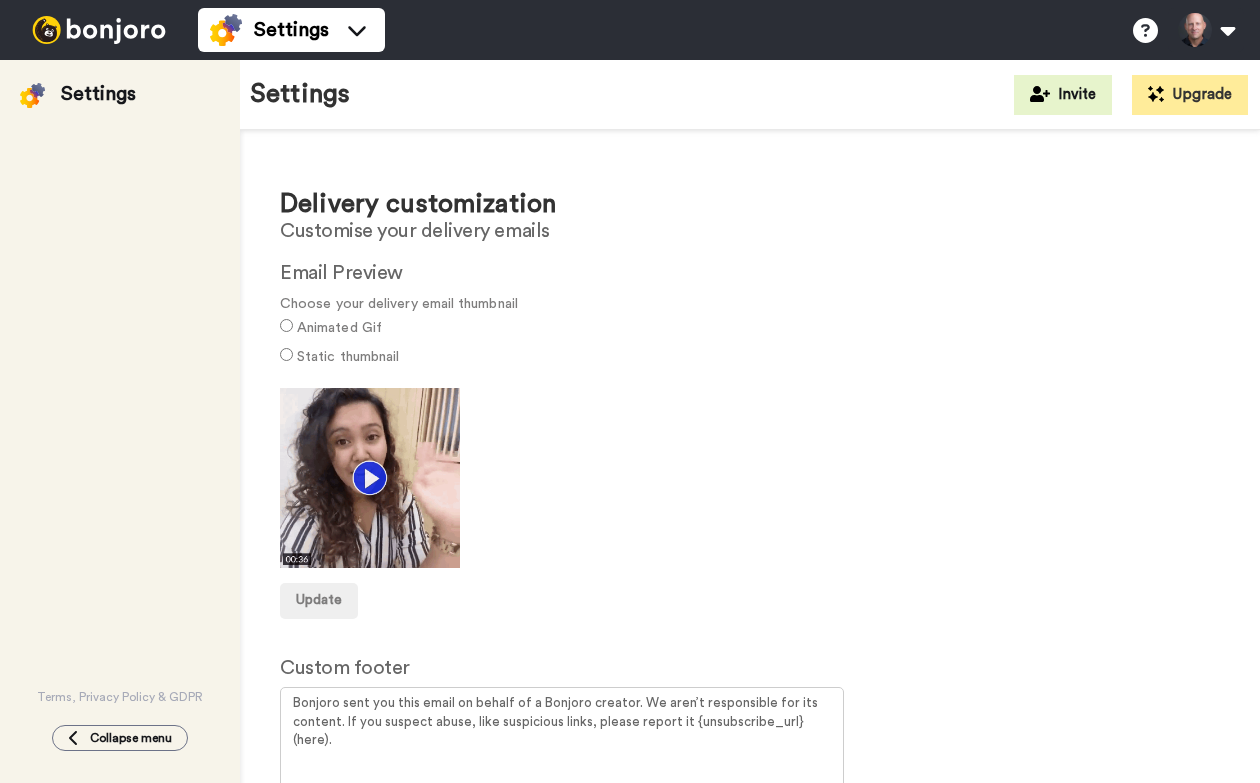 scroll, scrollTop: 0, scrollLeft: 0, axis: both 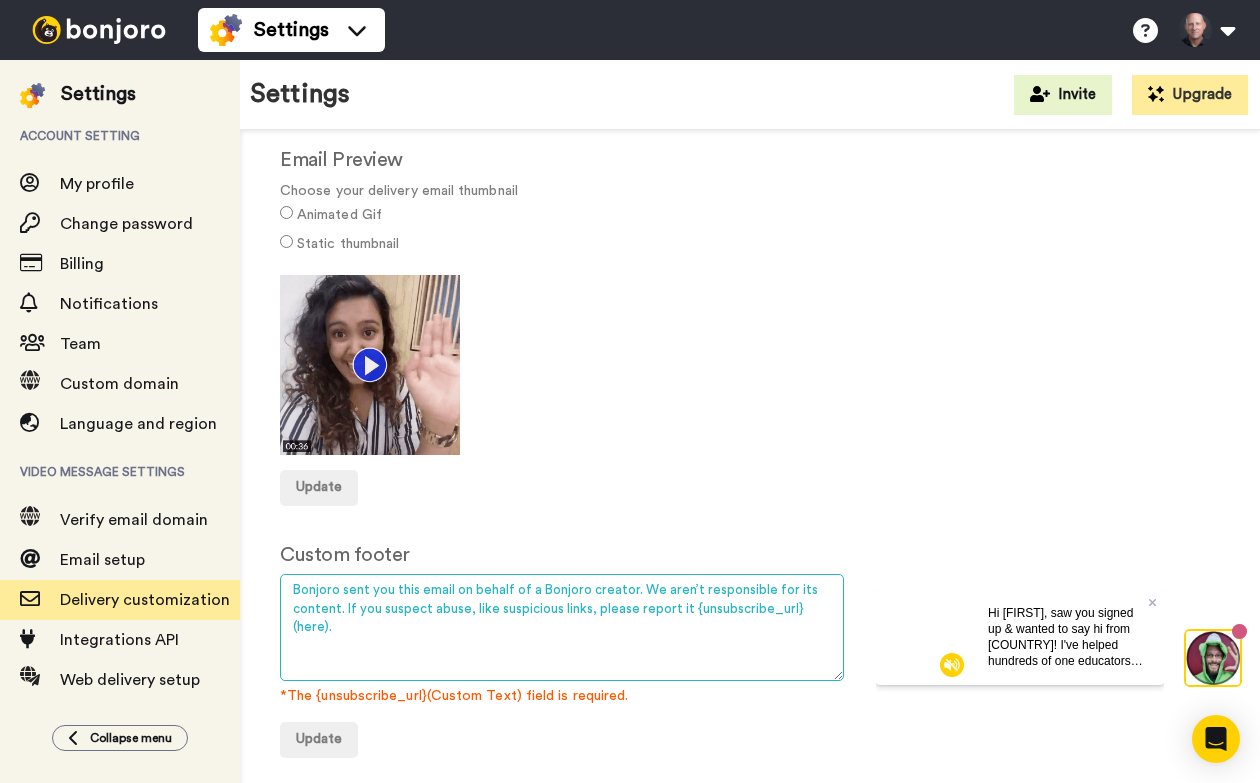 click on "Bonjoro sent you this email on behalf of a Bonjoro creator. We aren’t responsible for its content. If you suspect abuse, like suspicious links, please report it {unsubscribe_url}(here)." at bounding box center [562, 627] 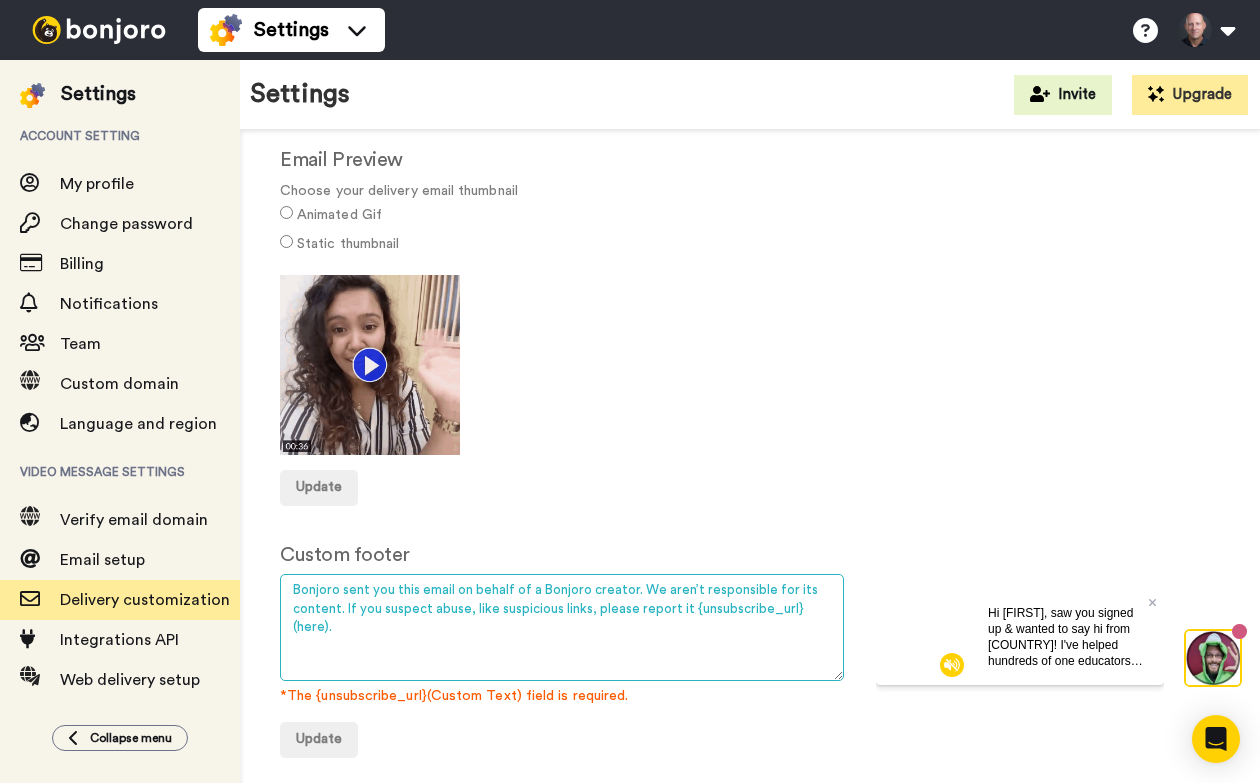 click on "Bonjoro sent you this email on behalf of a Bonjoro creator. We aren’t responsible for its content. If you suspect abuse, like suspicious links, please report it {unsubscribe_url}(here)." at bounding box center (562, 627) 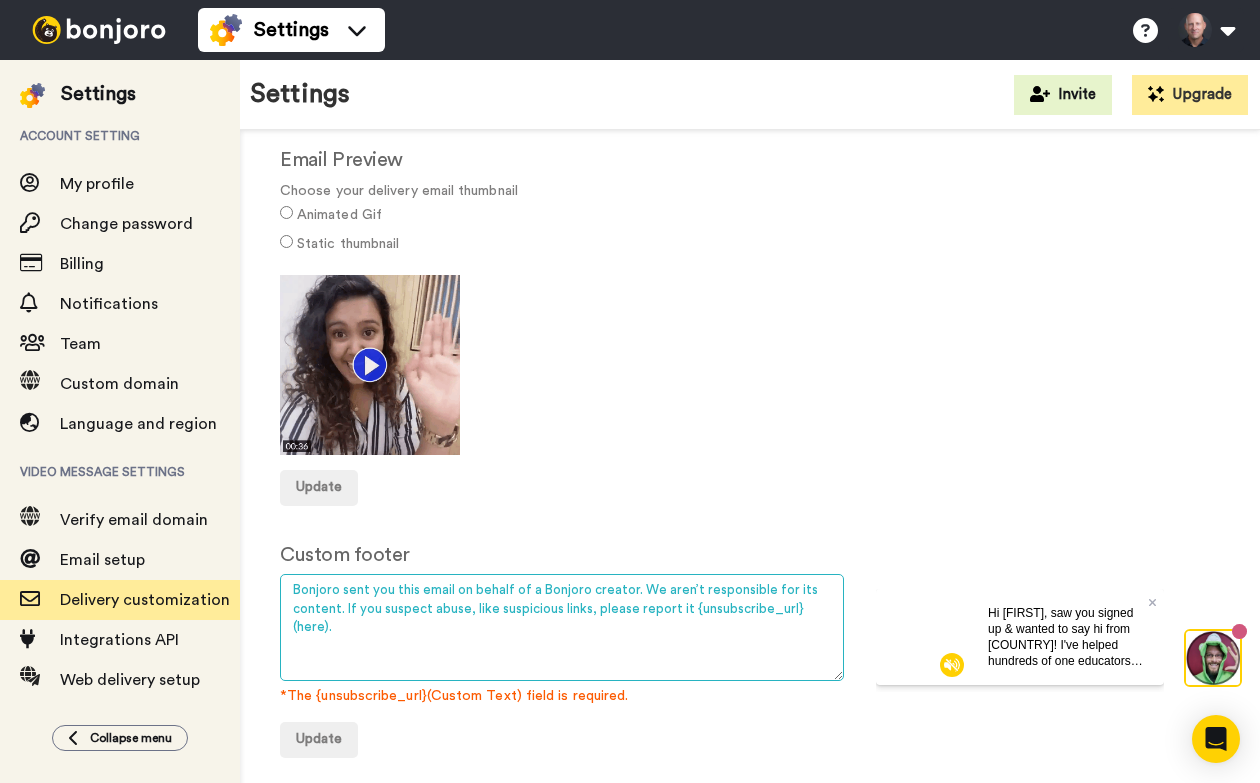 click on "Bonjoro sent you this email on behalf of a Bonjoro creator. We aren’t responsible for its content. If you suspect abuse, like suspicious links, please report it {unsubscribe_url}(here)." at bounding box center (562, 627) 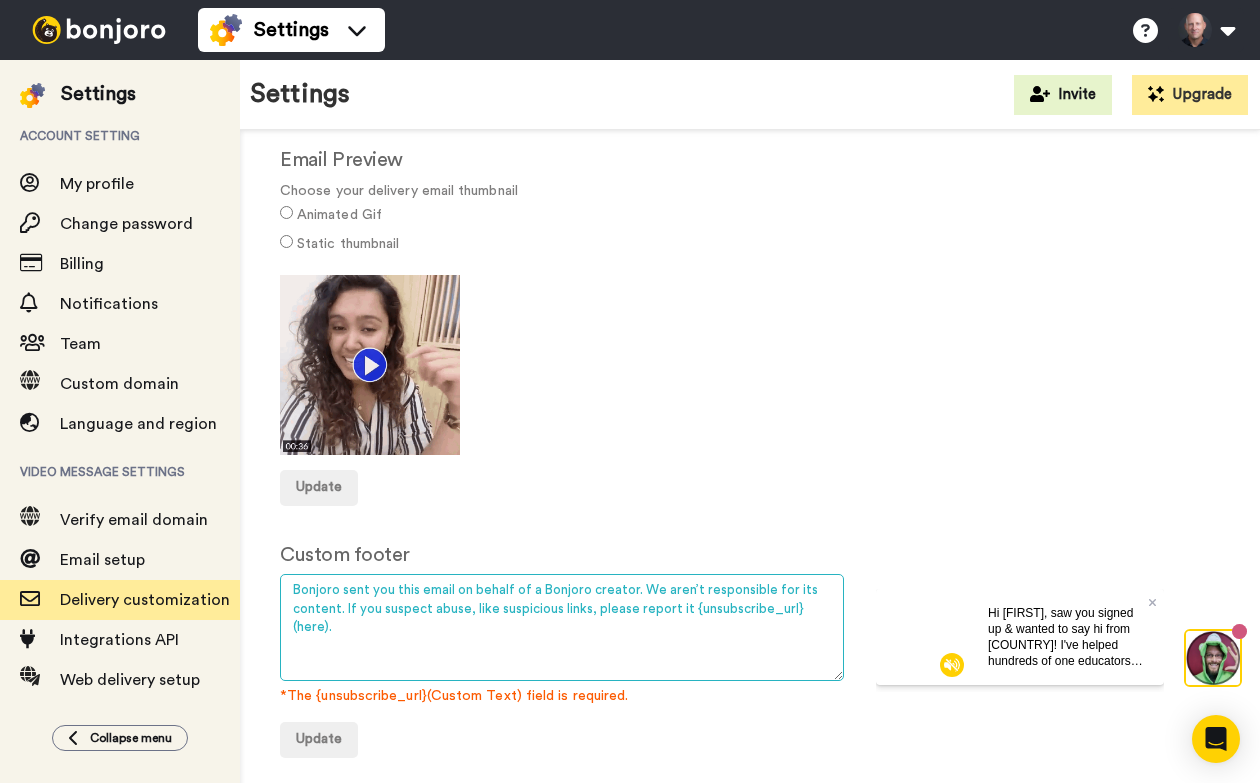 drag, startPoint x: 336, startPoint y: 587, endPoint x: 252, endPoint y: 579, distance: 84.38009 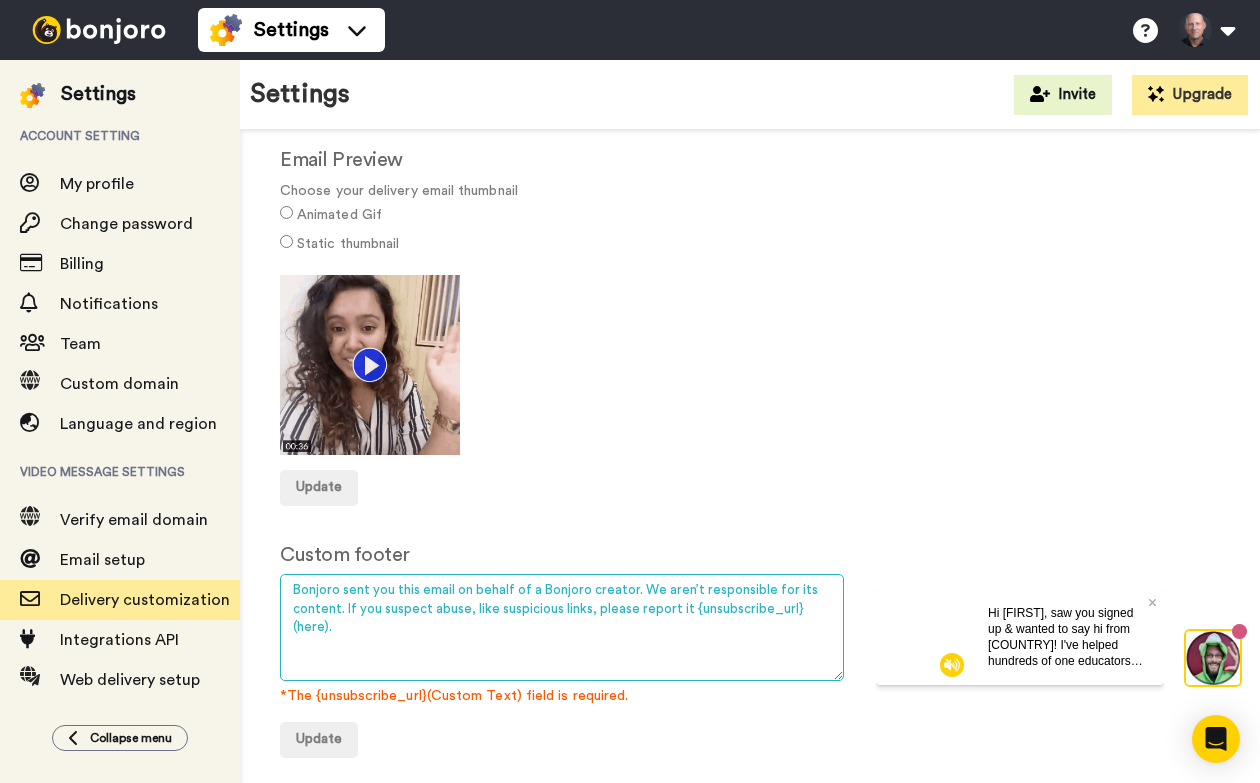 click on "Delivery customization
Customise your delivery emails
Email Preview
Choose your delivery email thumbnail
Animated Gif
Static thumbnail
Update
Custom footer
Bonjoro sent you this email on behalf of a Bonjoro creator. We aren’t responsible for its content. If you suspect abuse, like suspicious links, please report it {unsubscribe_url}(here).
*The {unsubscribe_url}(Custom Text) field is required.
Update" at bounding box center (750, 407) 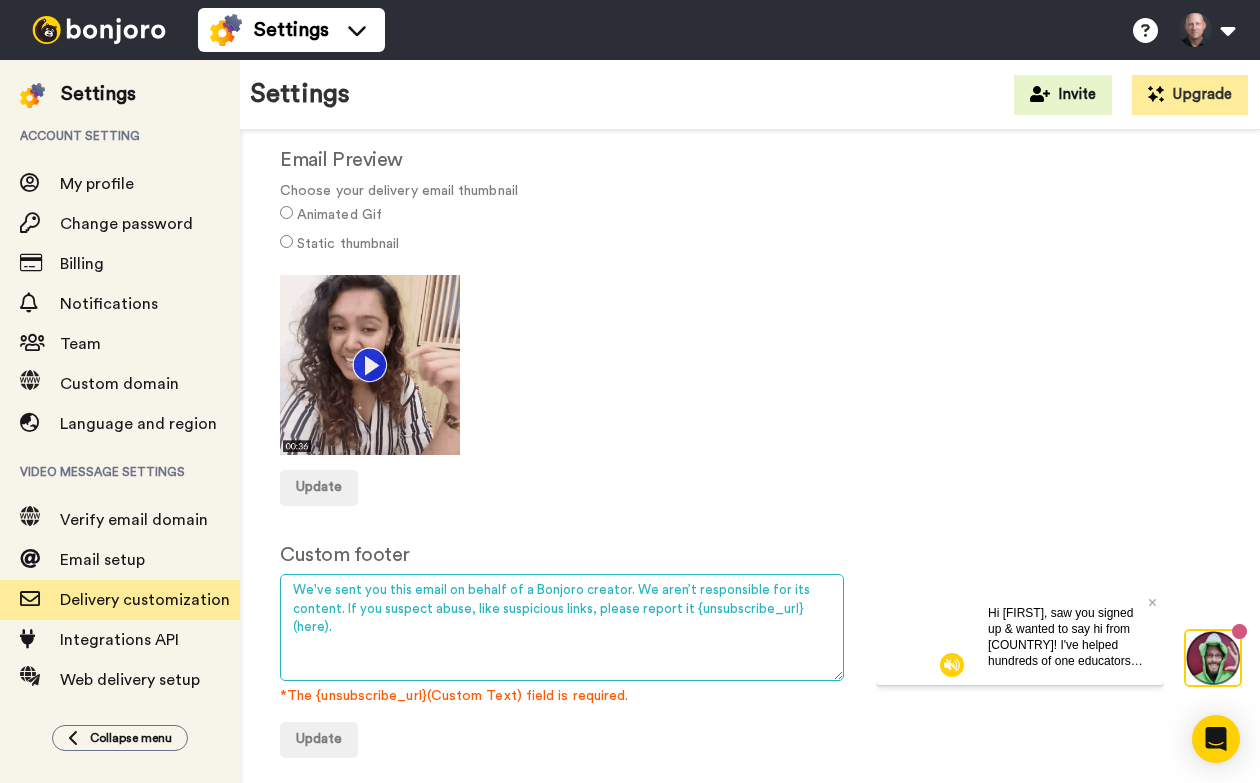 drag, startPoint x: 341, startPoint y: 605, endPoint x: 272, endPoint y: 585, distance: 71.8401 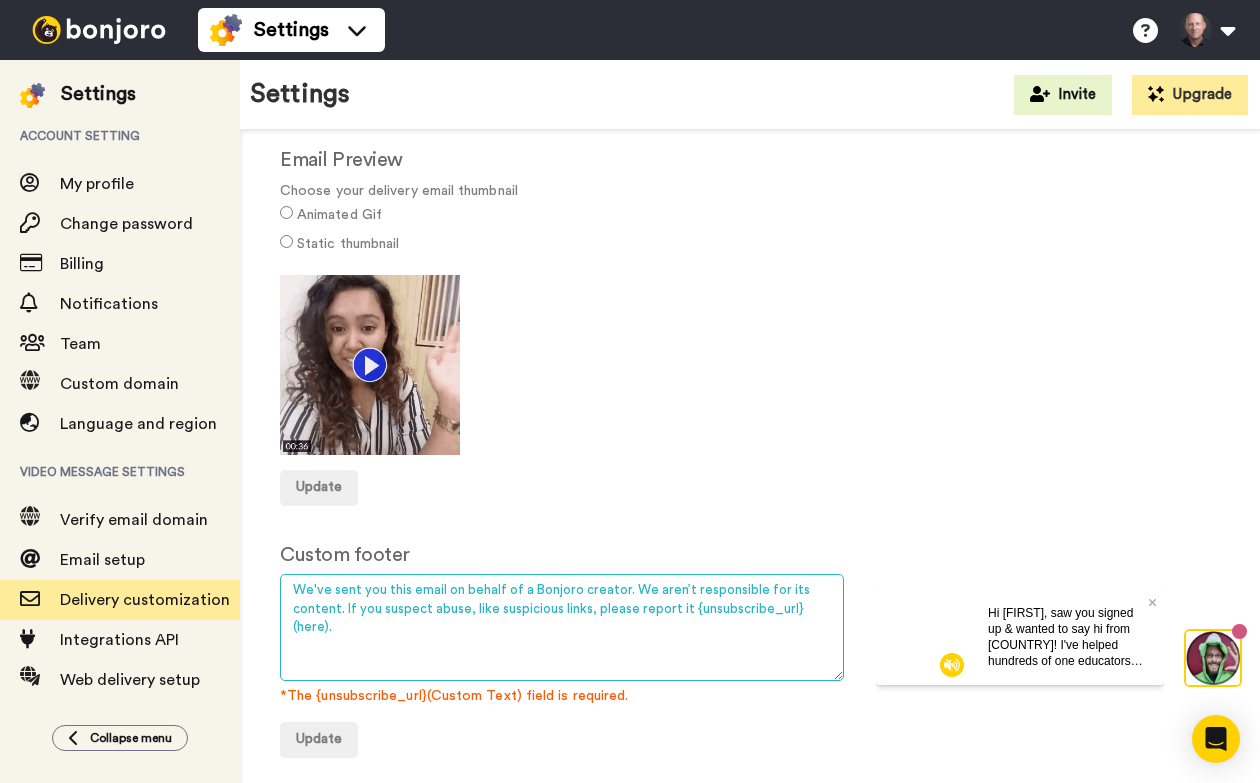 click on "Delivery customization
Customise your delivery emails
Email Preview
Choose your delivery email thumbnail
Animated Gif
Static thumbnail
Update
Custom footer
Bonjoro sent you this email on behalf of a Bonjoro creator. We aren’t responsible for its content. If you suspect abuse, like suspicious links, please report it {unsubscribe_url}(here).
*The {unsubscribe_url}(Custom Text) field is required.
Update" at bounding box center (750, 407) 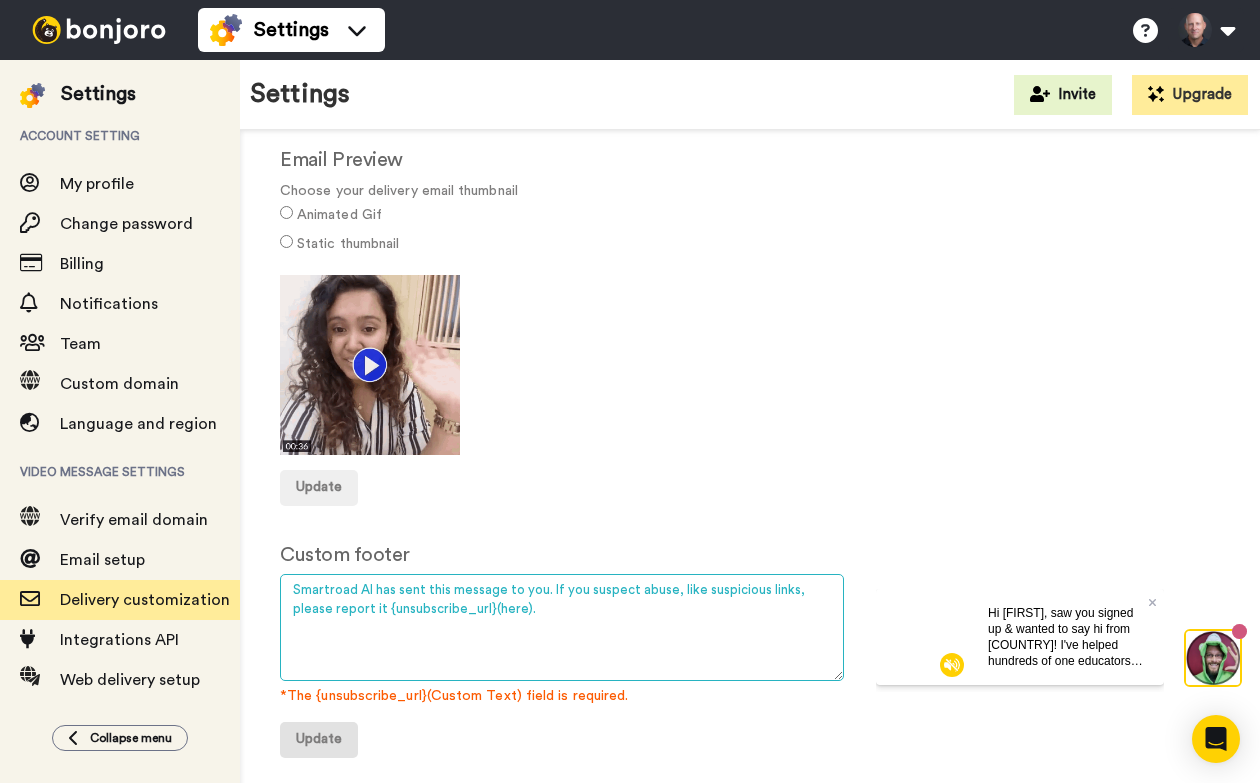 type on "Smartroad AI has sent this message to you. If you suspect abuse, like suspicious links, please report it {unsubscribe_url}(here)." 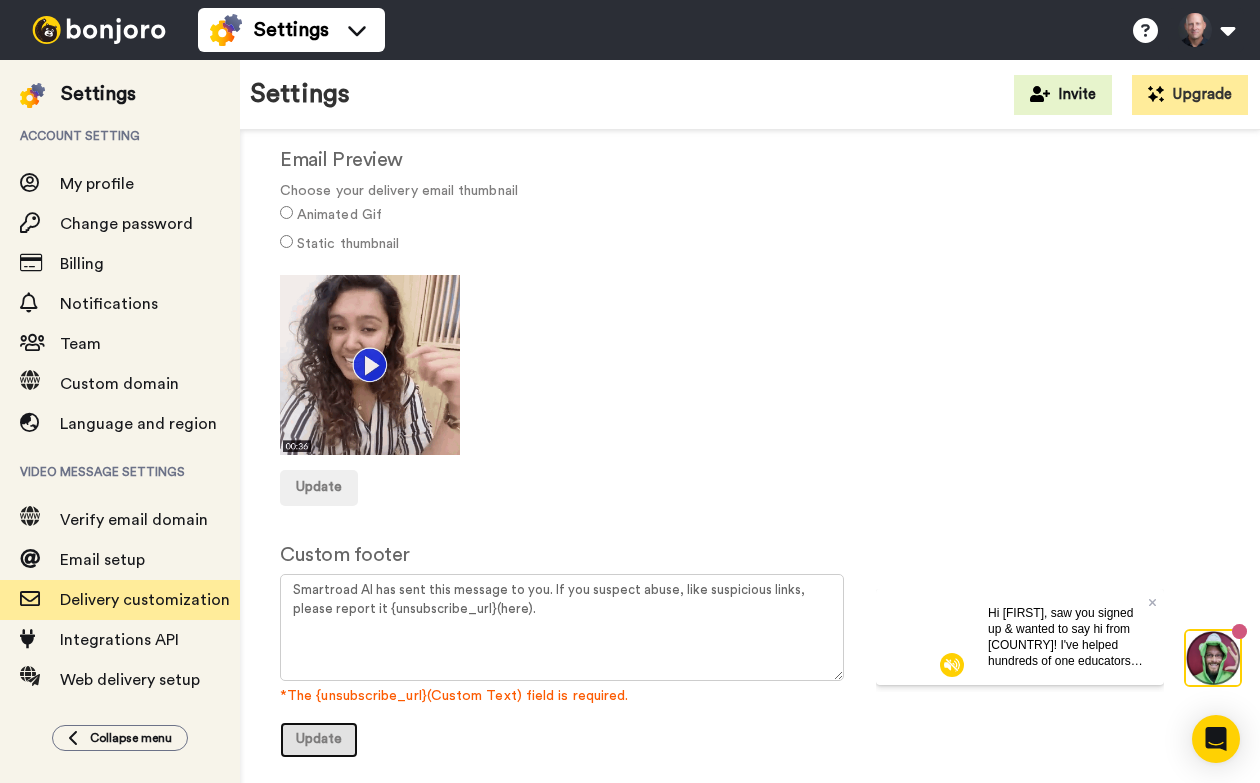 click on "Update" at bounding box center (319, 739) 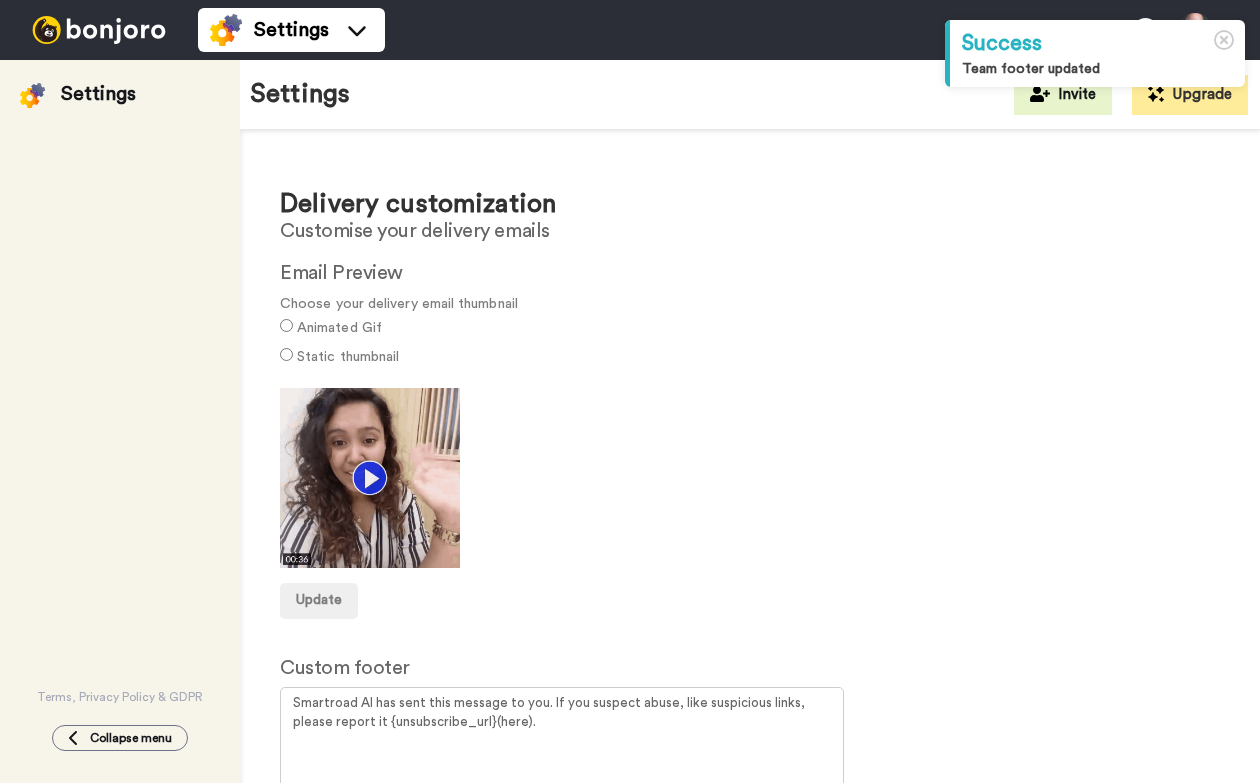scroll, scrollTop: 0, scrollLeft: 0, axis: both 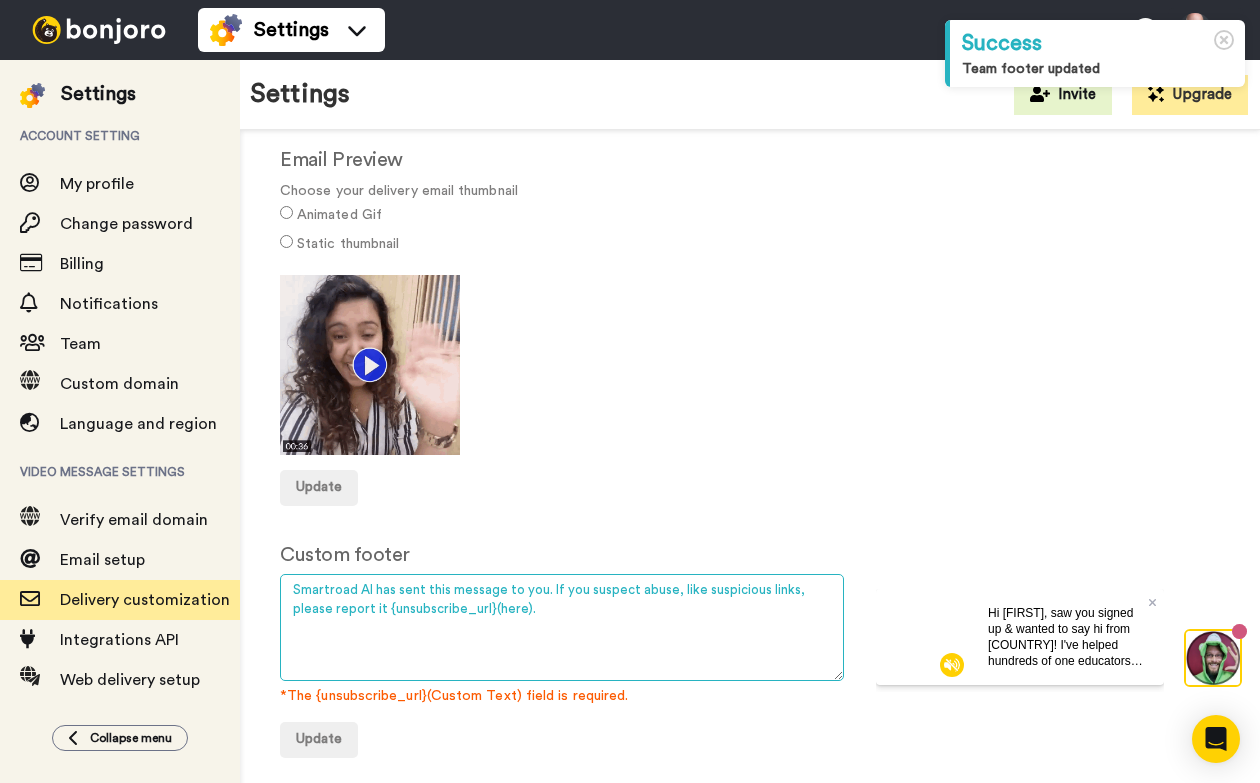 click on "Smartroad AI has sent this message to you. If you suspect abuse, like suspicious links, please report it {unsubscribe_url}(here)." at bounding box center (562, 627) 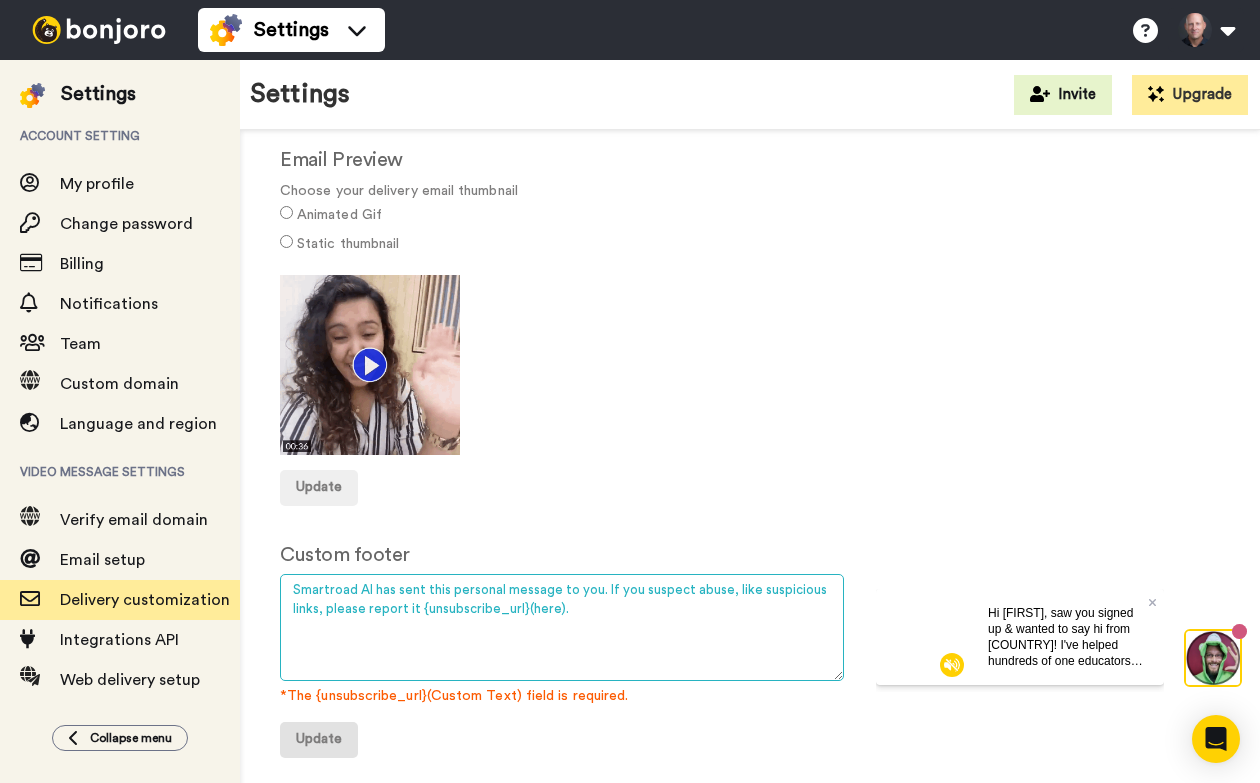 type on "Smartroad AI has sent this personal message to you. If you suspect abuse, like suspicious links, please report it {unsubscribe_url}(here)." 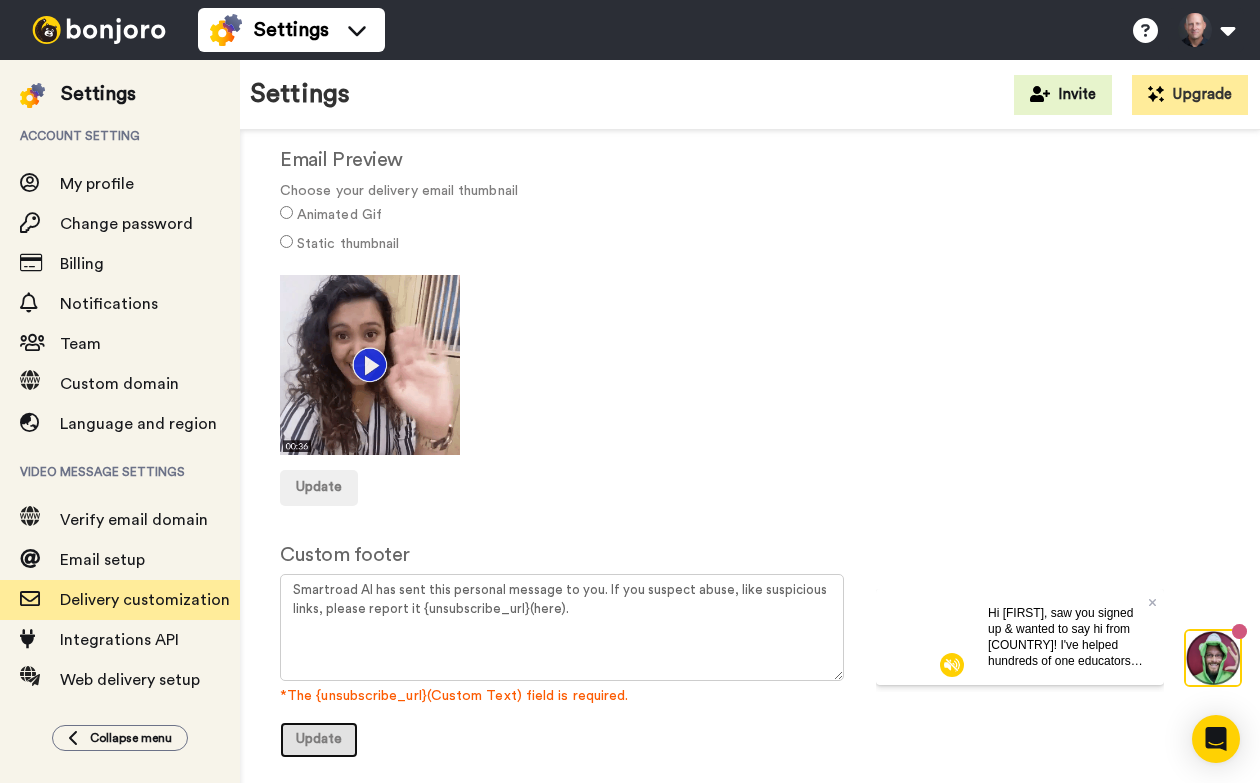 click on "Update" at bounding box center [319, 739] 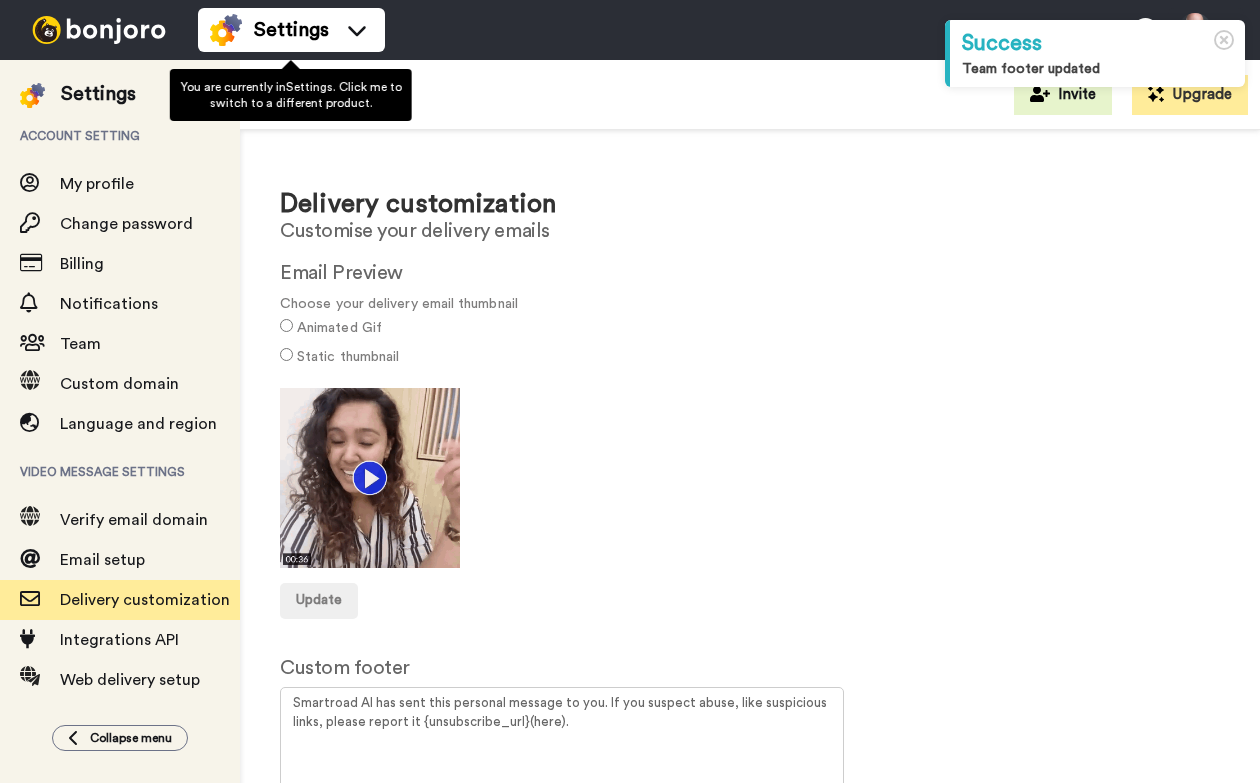 scroll, scrollTop: 0, scrollLeft: 0, axis: both 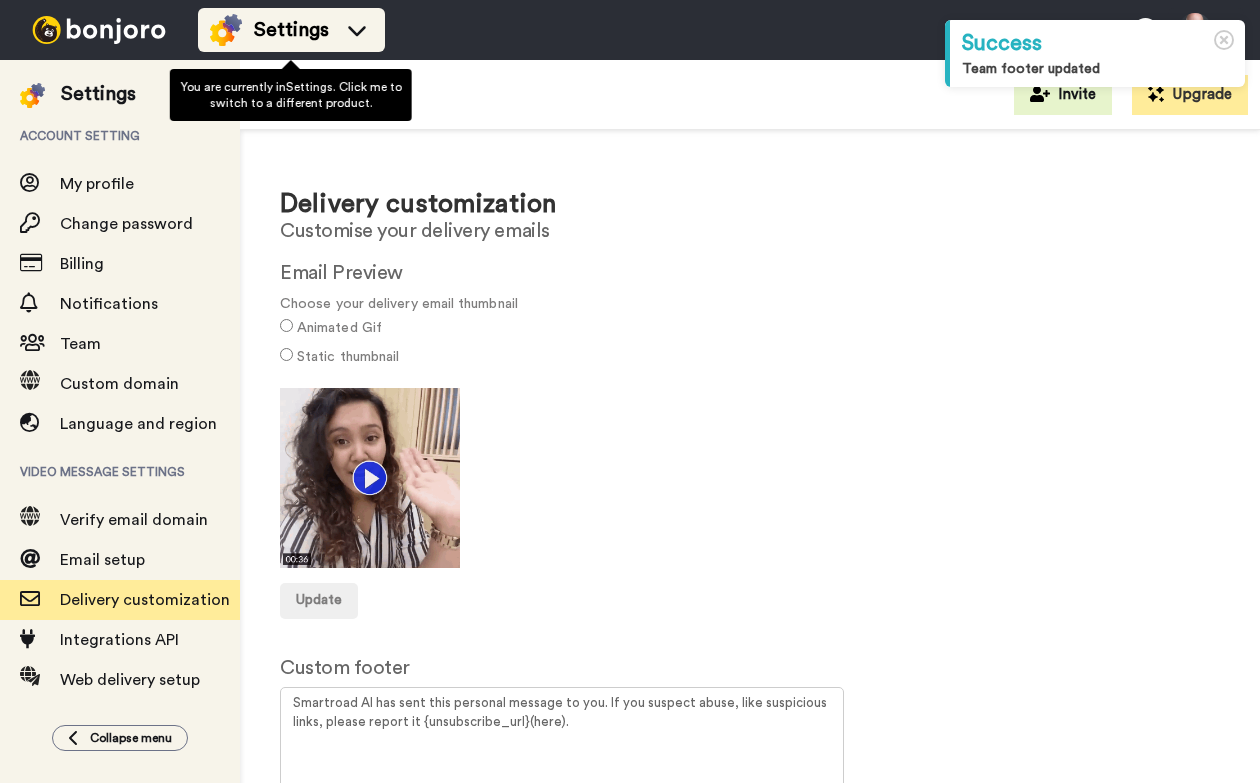 click 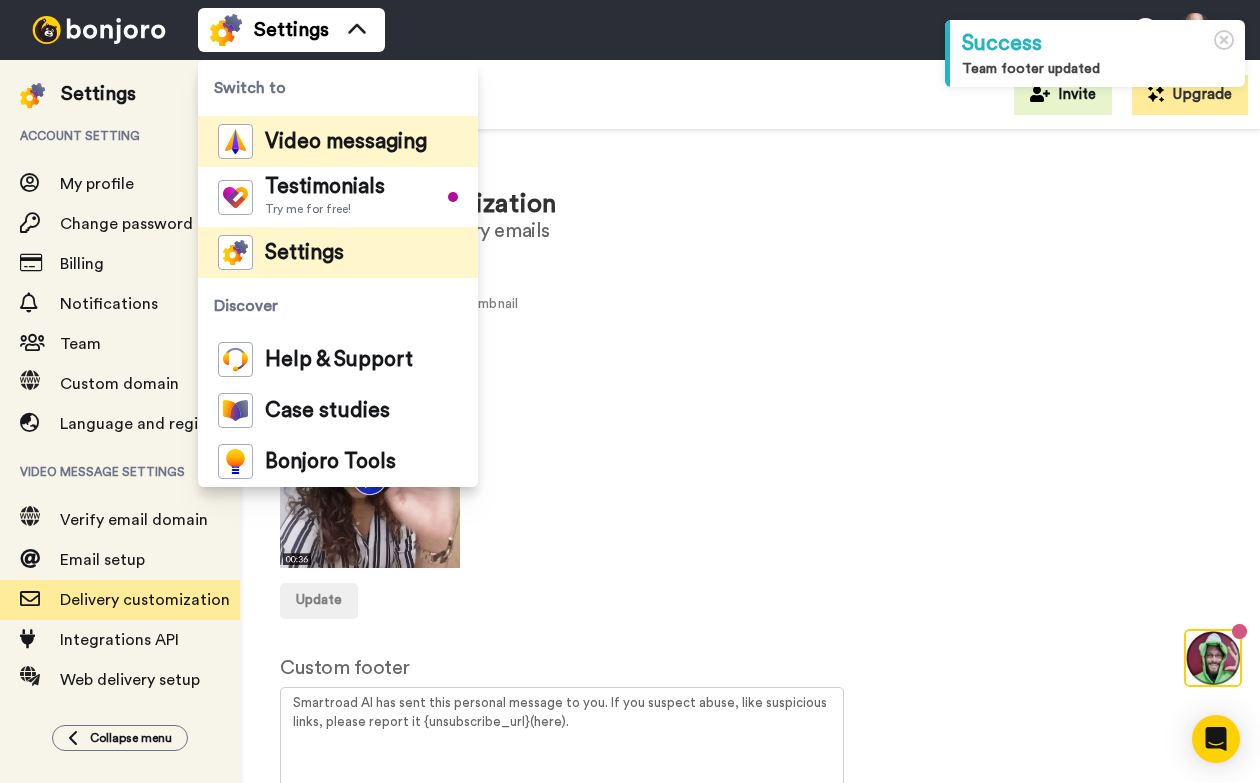 scroll, scrollTop: 0, scrollLeft: 0, axis: both 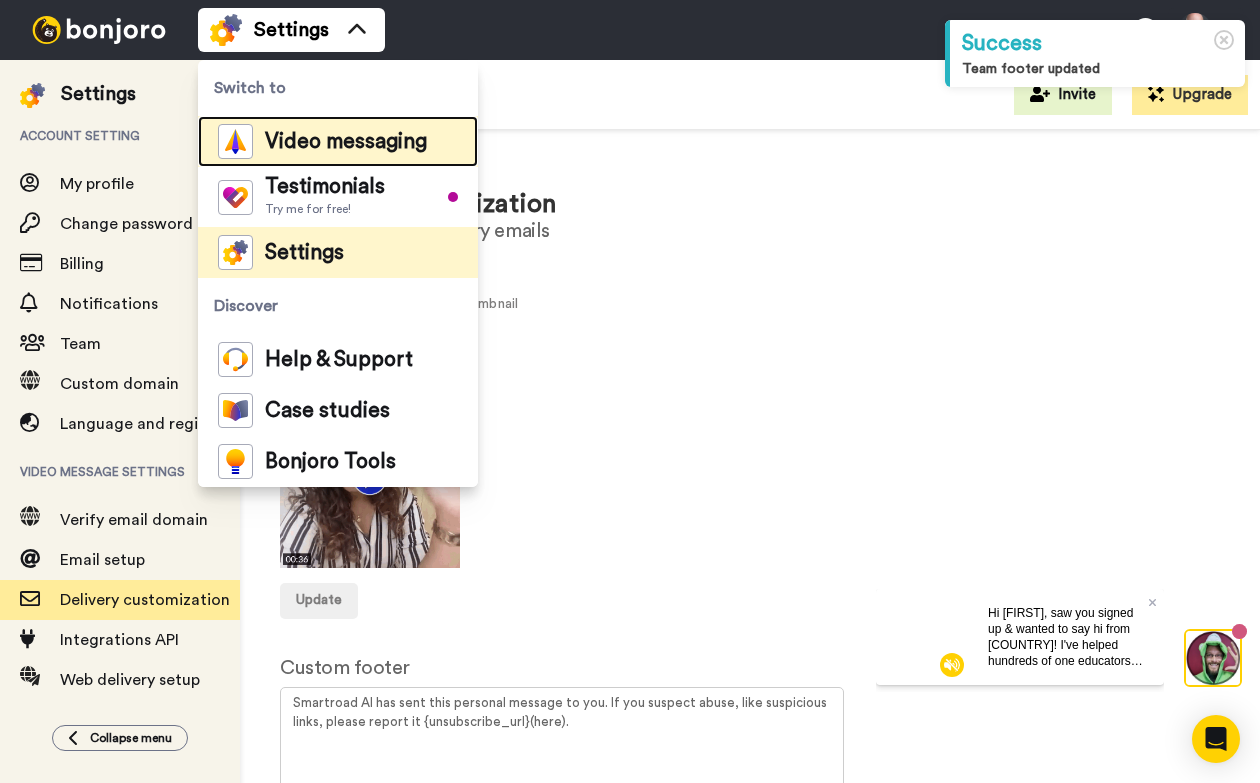 click on "Video messaging" at bounding box center [346, 142] 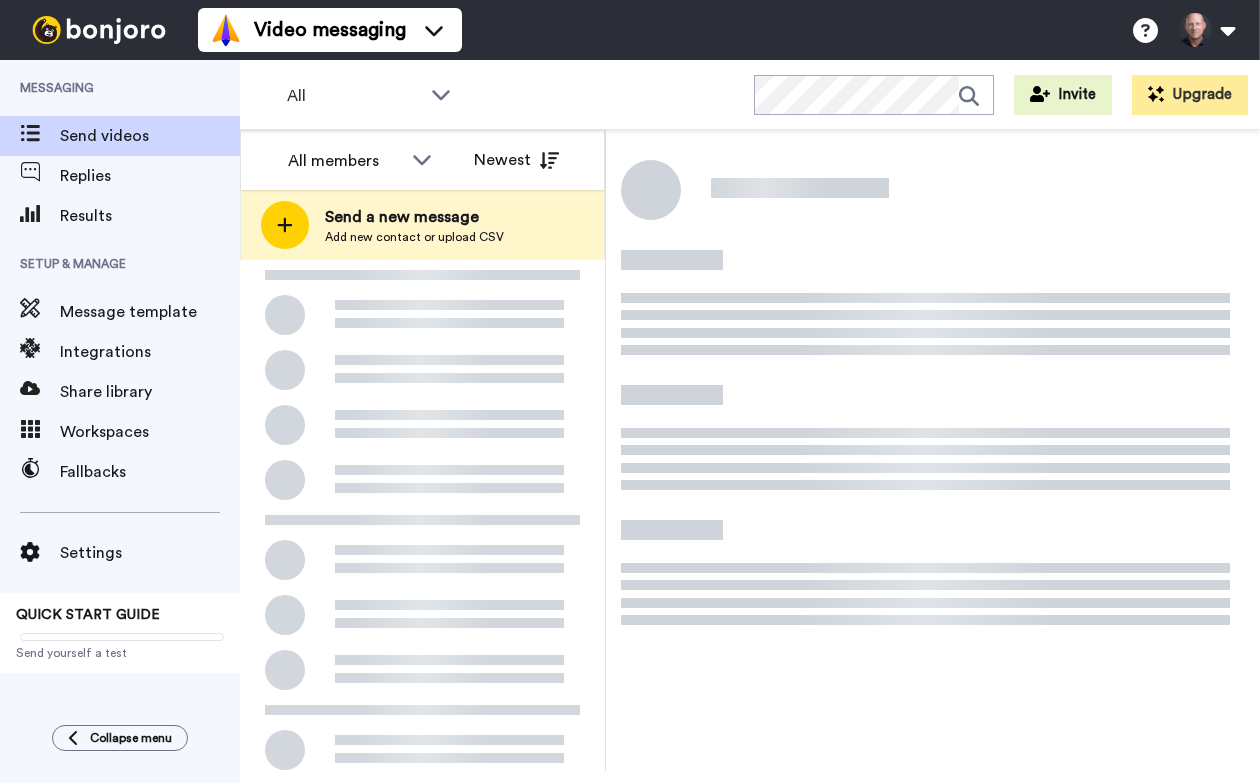 scroll, scrollTop: 0, scrollLeft: 0, axis: both 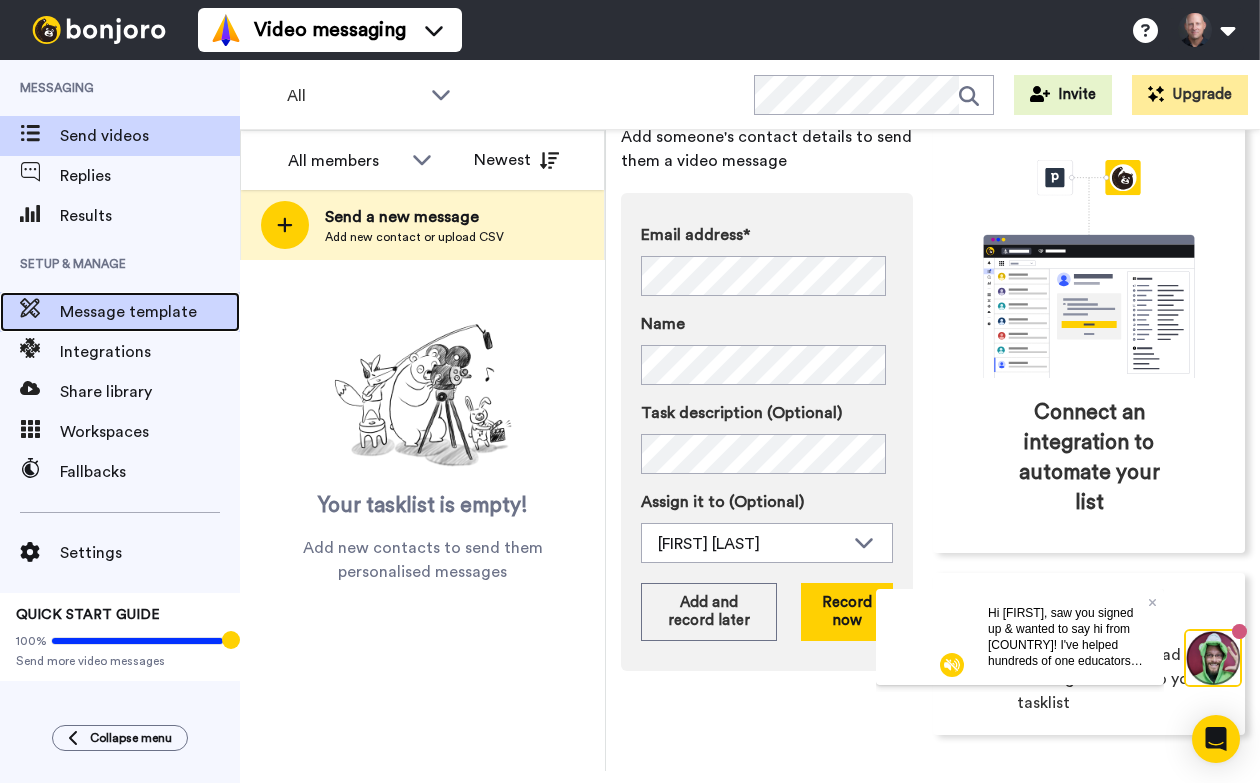 click on "Message template" at bounding box center (150, 312) 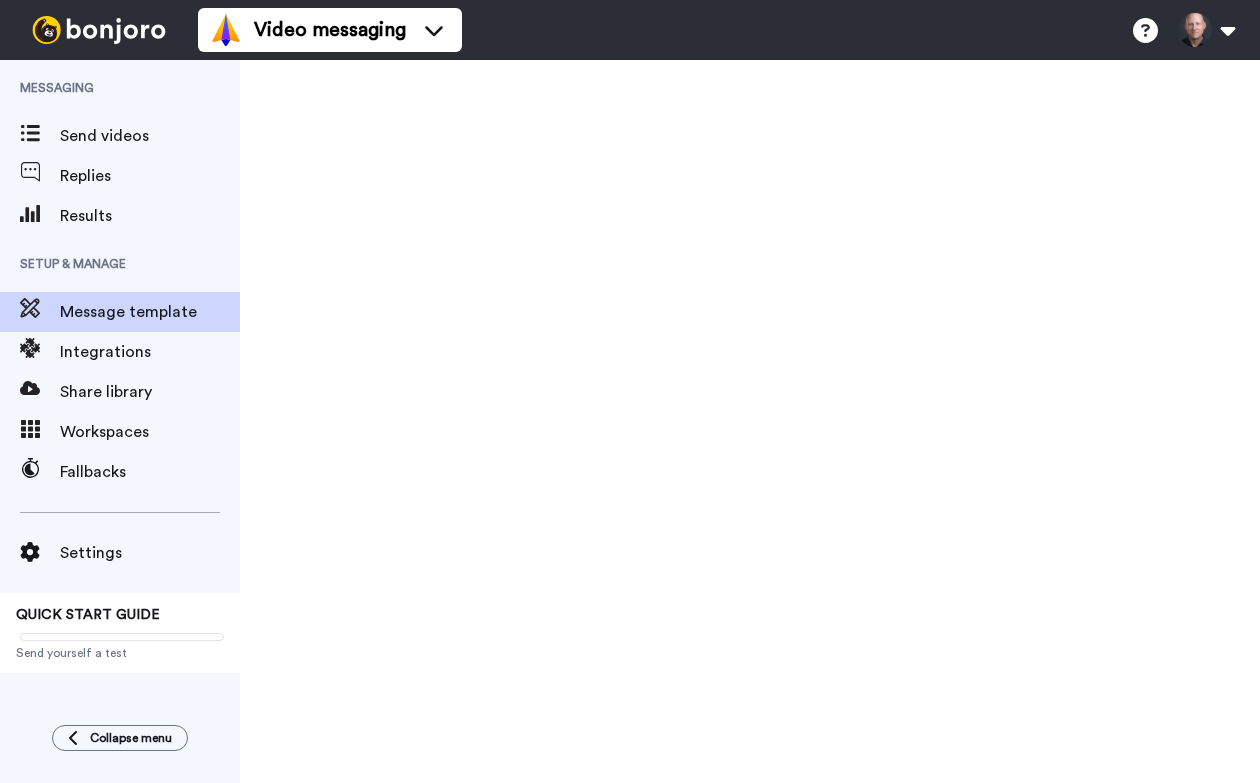 scroll, scrollTop: 0, scrollLeft: 0, axis: both 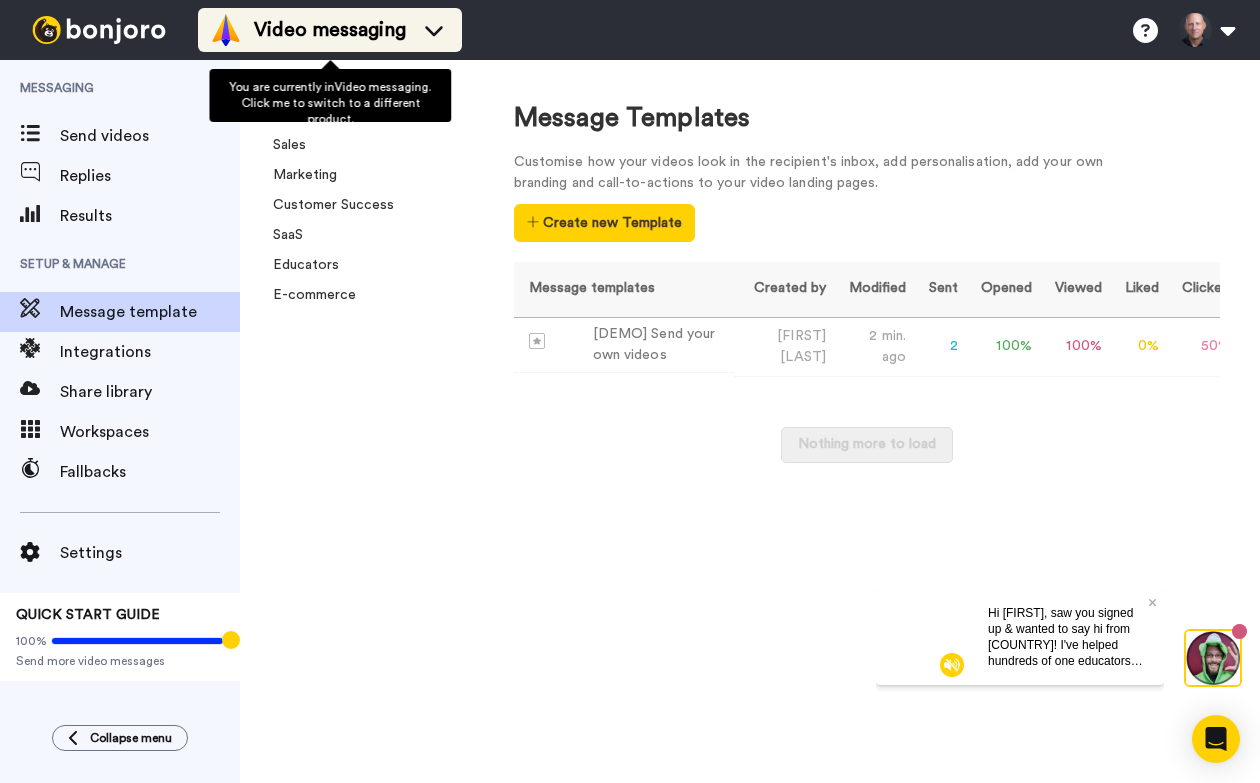 click 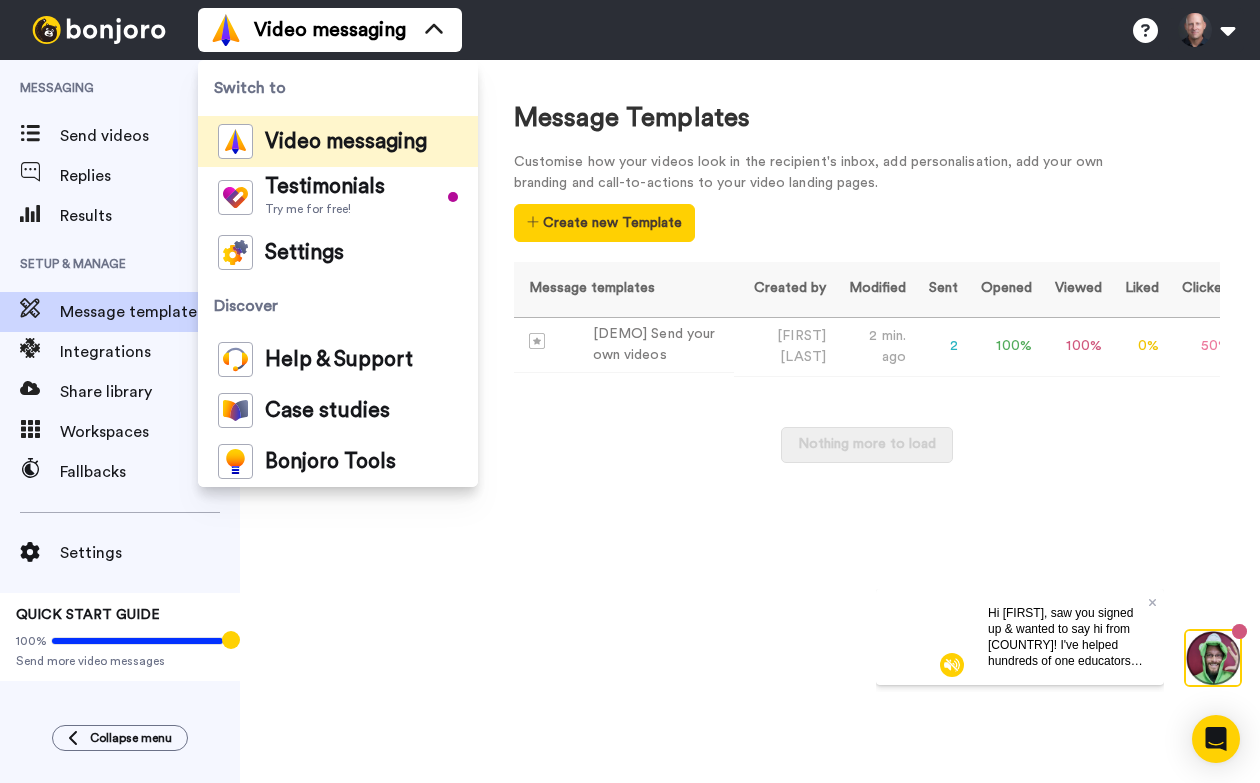 click on "EXPLORE TEMPLATES Sales Marketing Customer Success SaaS Educators E-commerce" at bounding box center [357, 421] 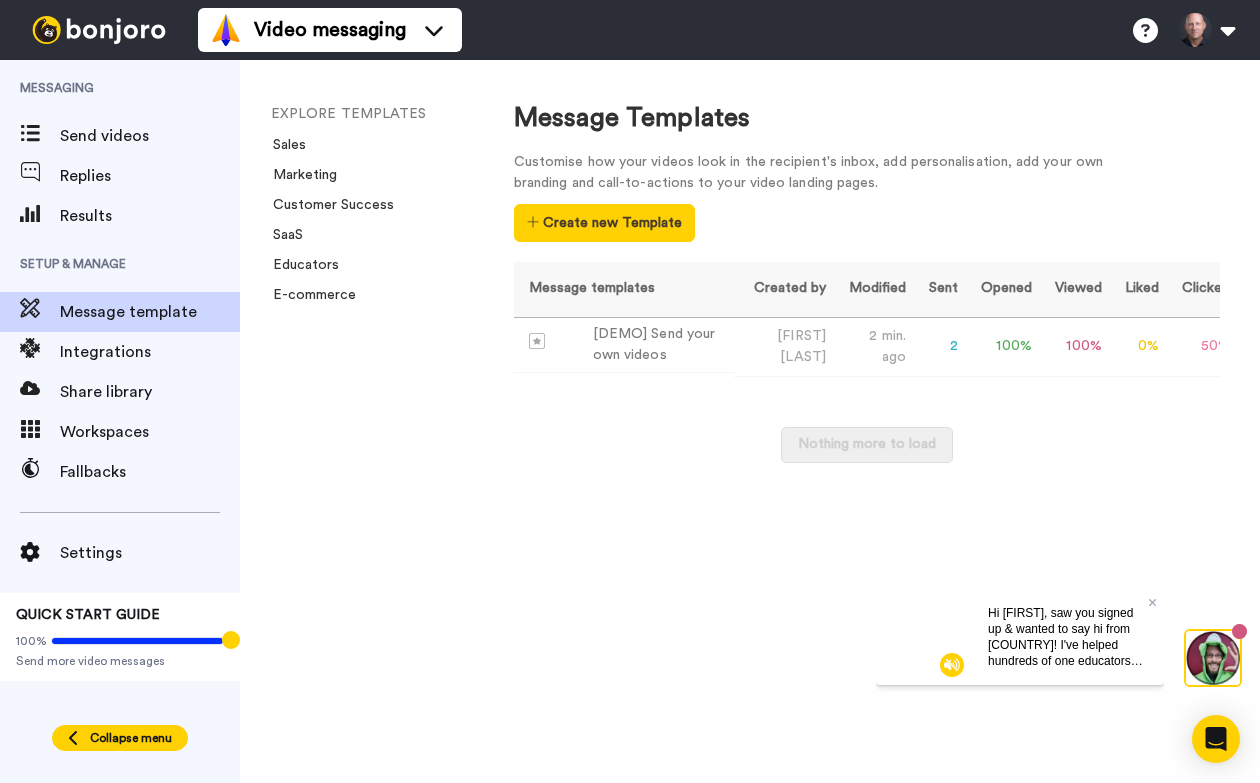 click on "Collapse menu" at bounding box center [131, 738] 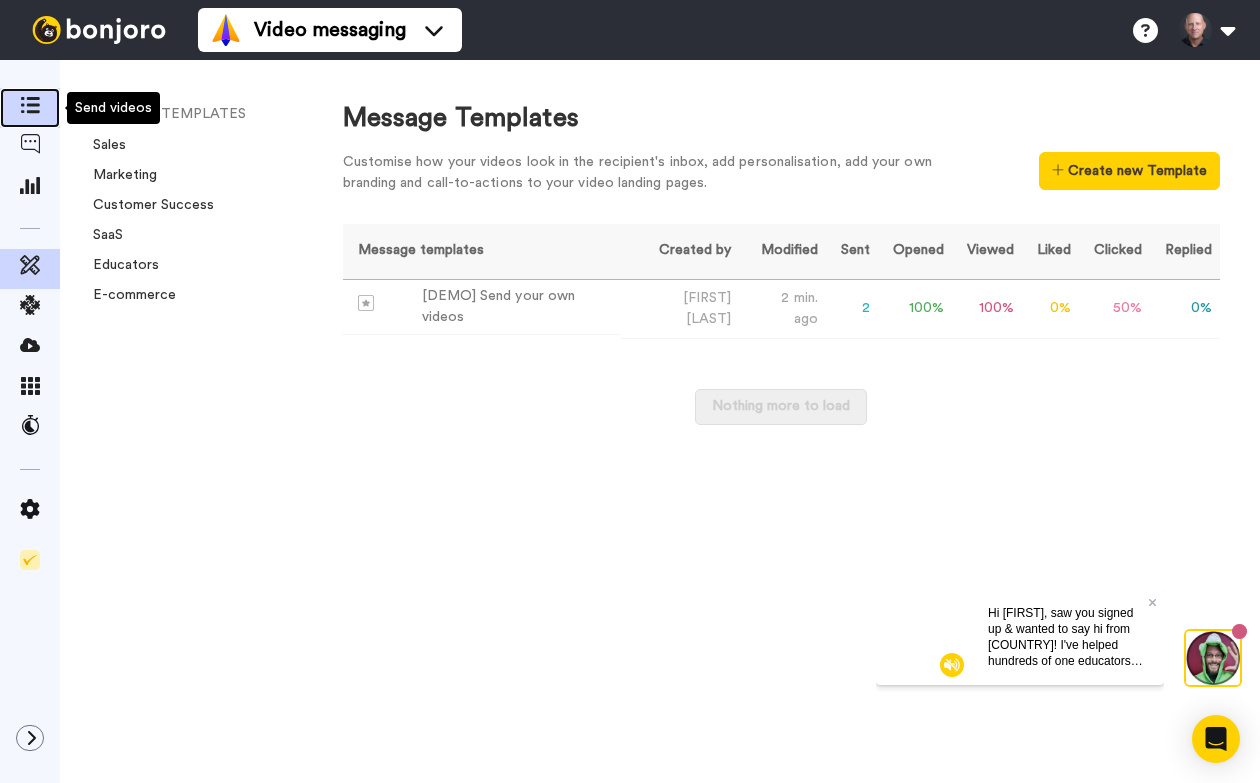 click at bounding box center [30, 105] 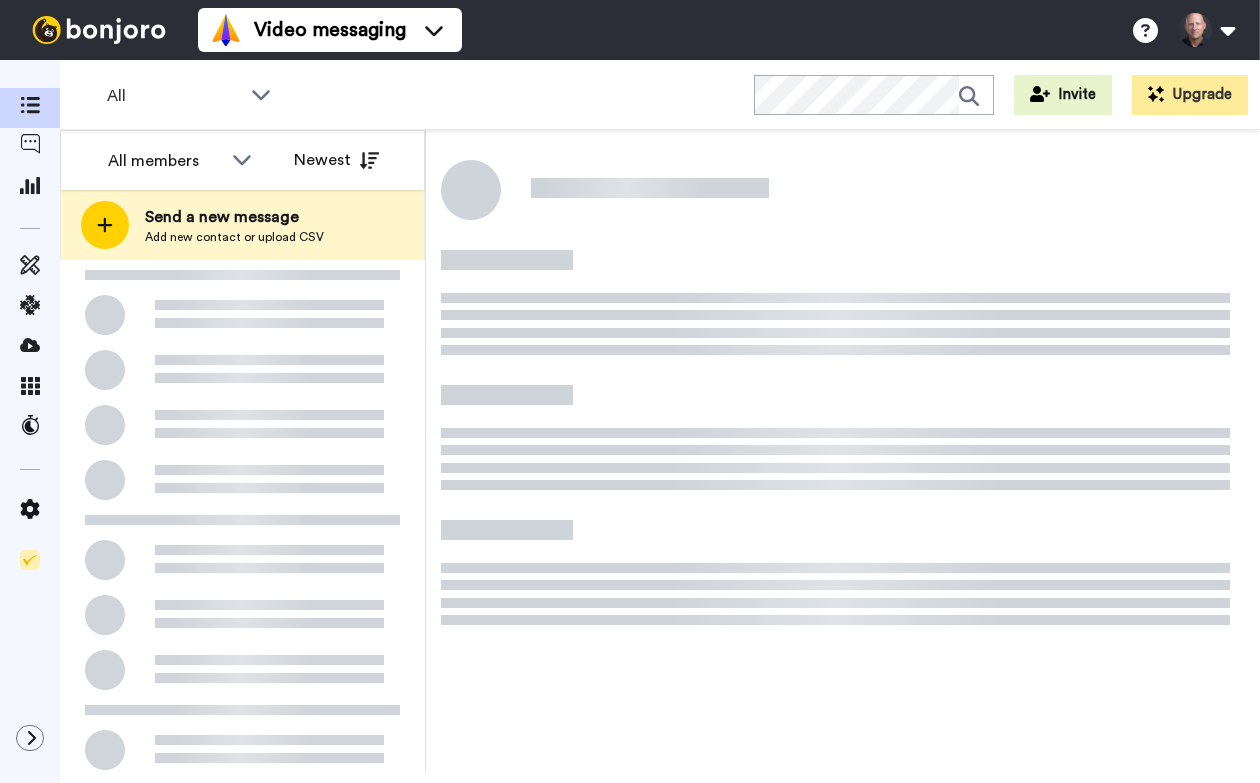 scroll, scrollTop: 0, scrollLeft: 0, axis: both 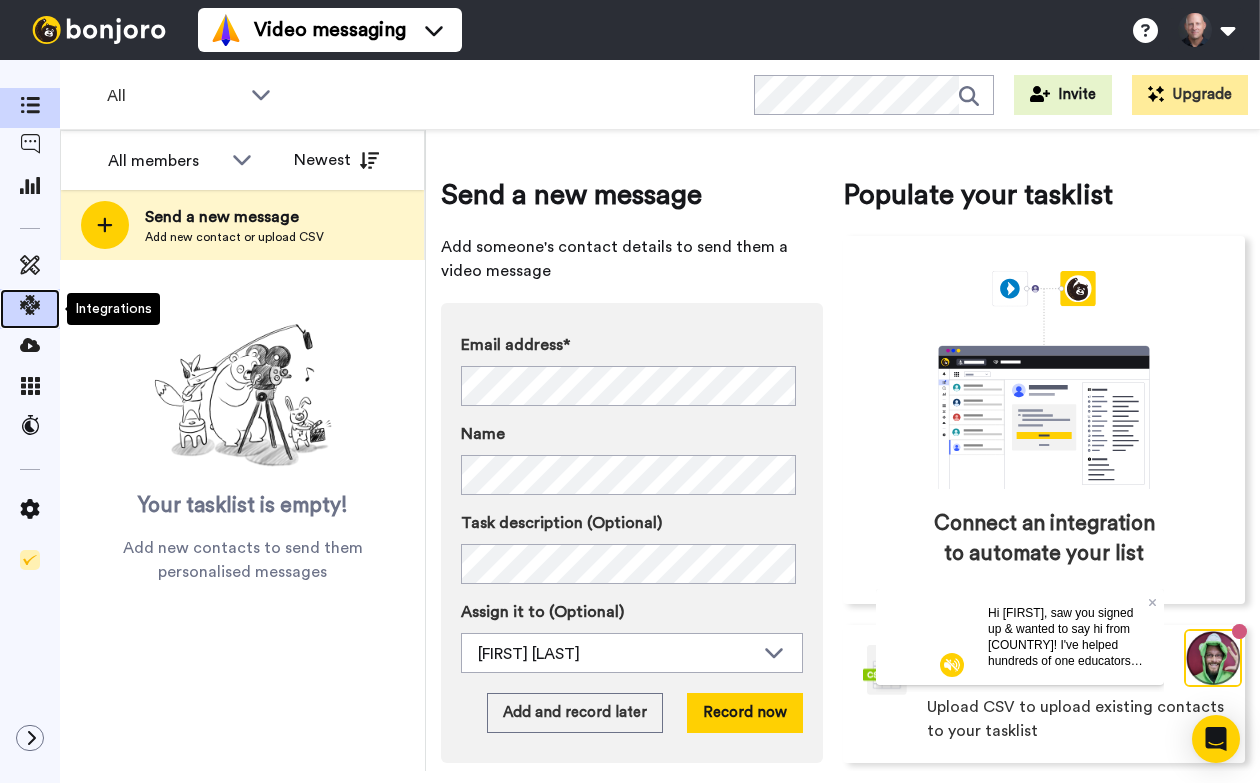 click at bounding box center [30, 305] 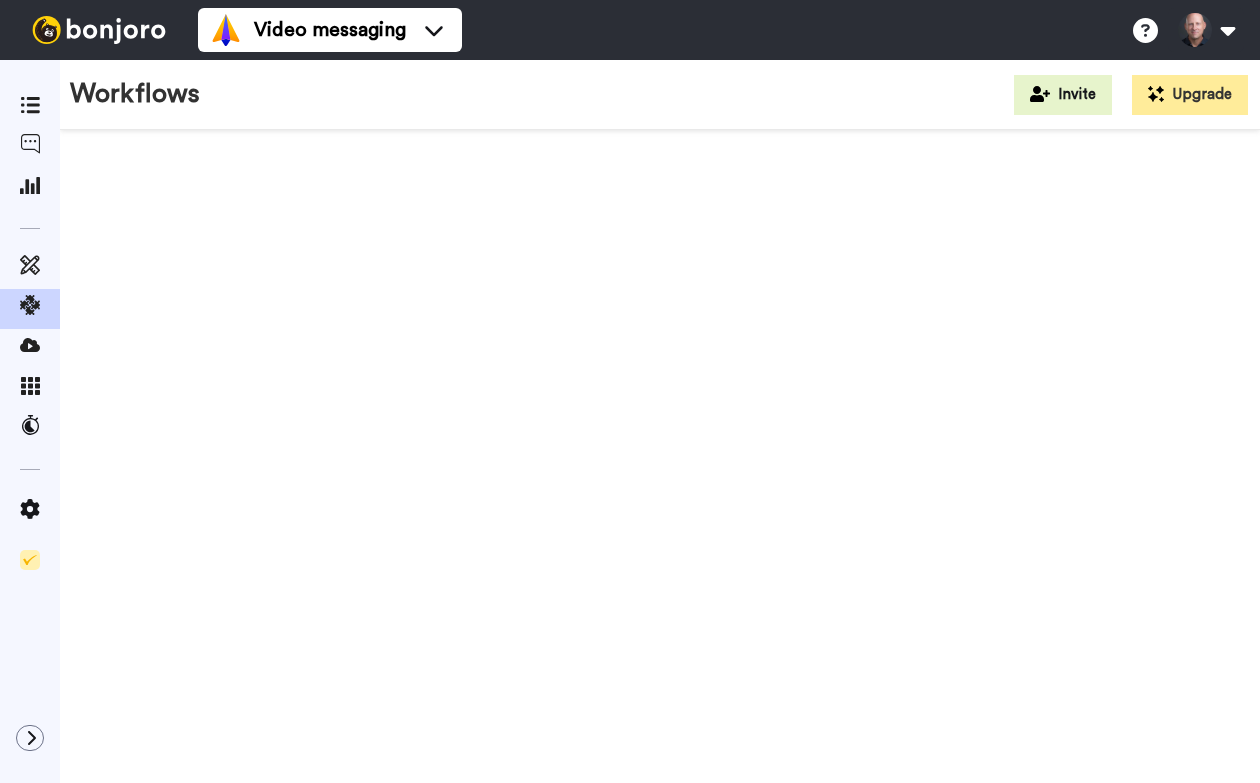 scroll, scrollTop: 0, scrollLeft: 0, axis: both 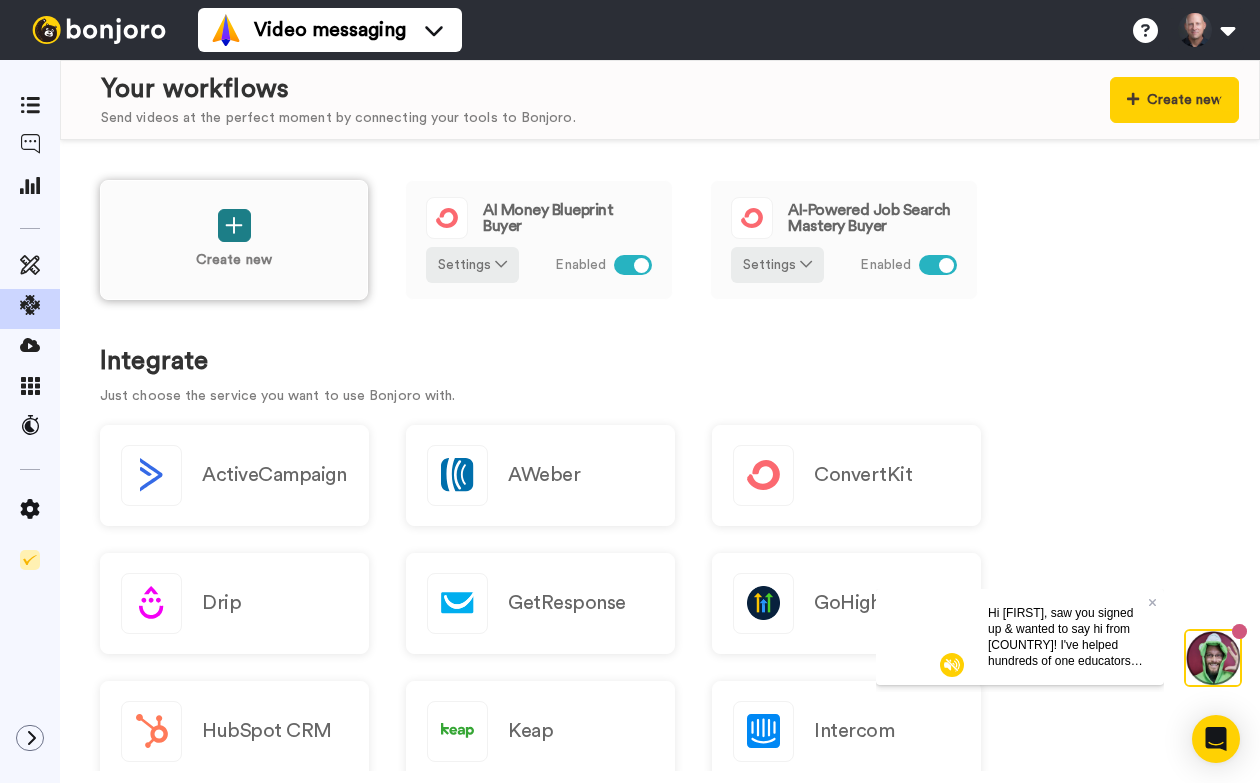 click 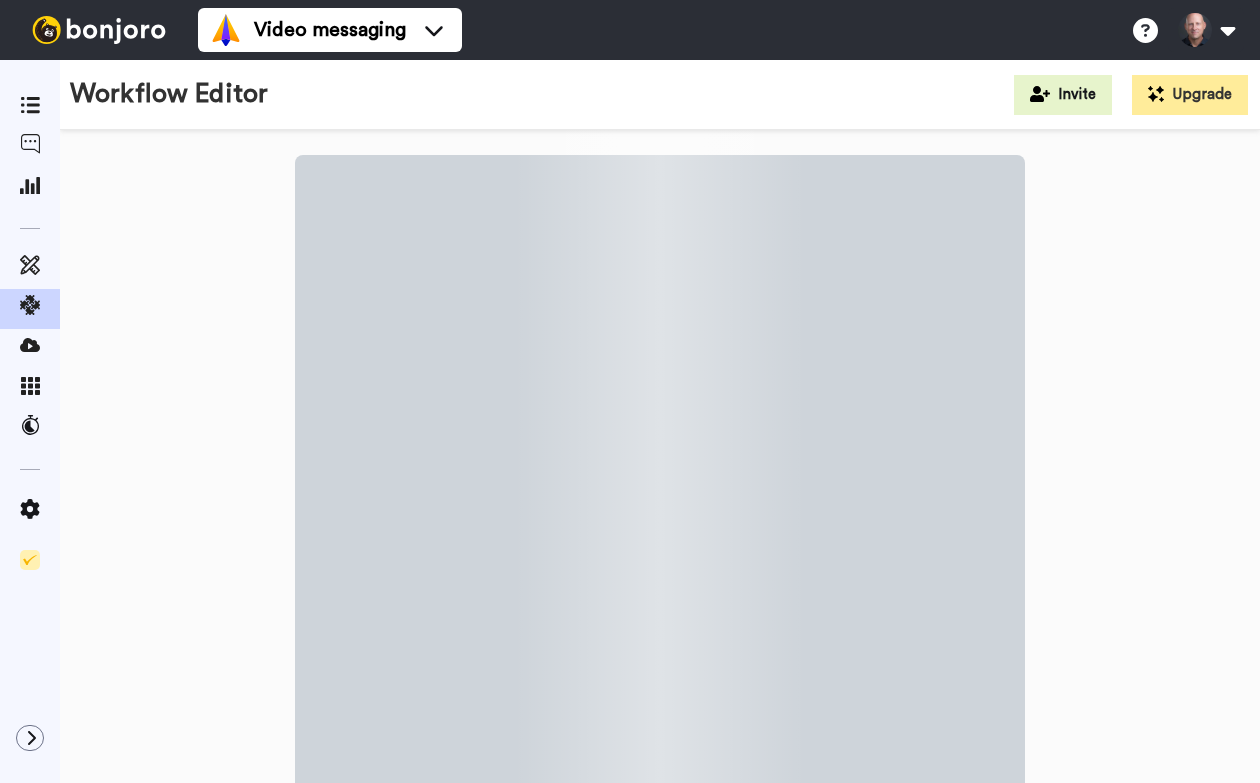 scroll, scrollTop: 0, scrollLeft: 0, axis: both 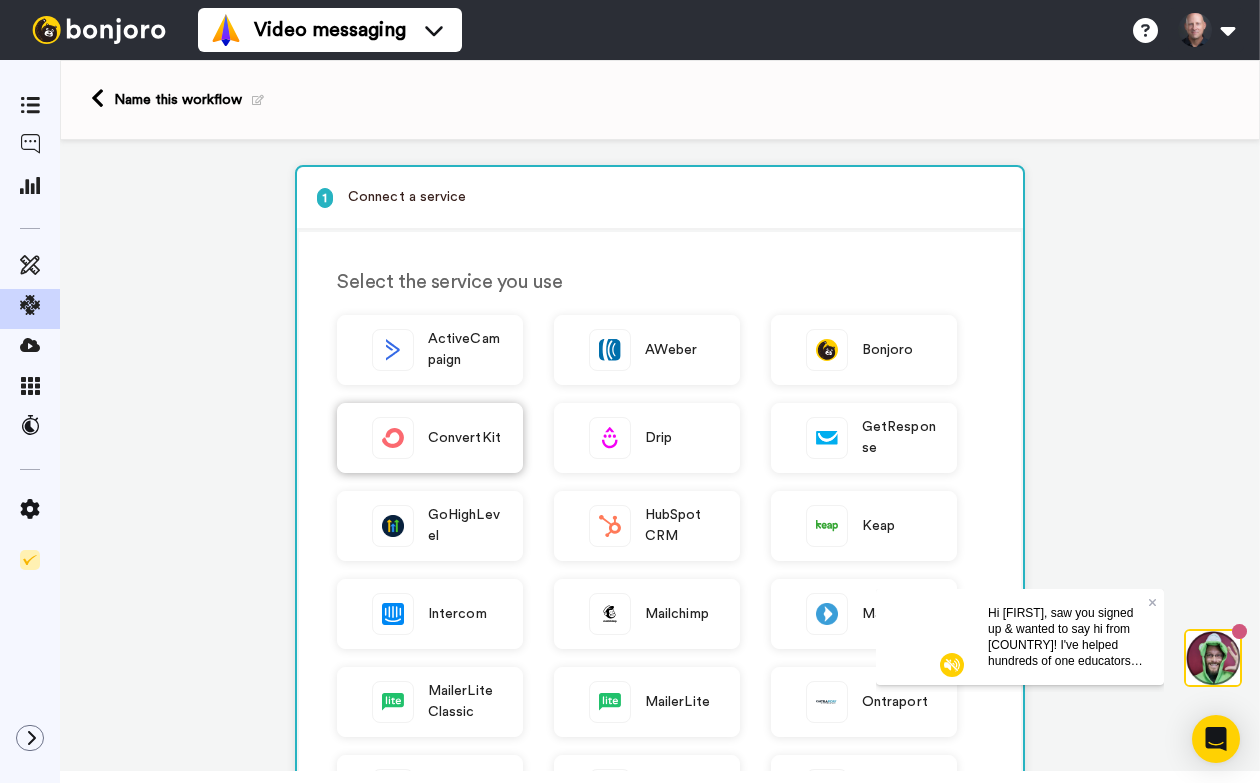 click on "ConvertKit" at bounding box center [464, 438] 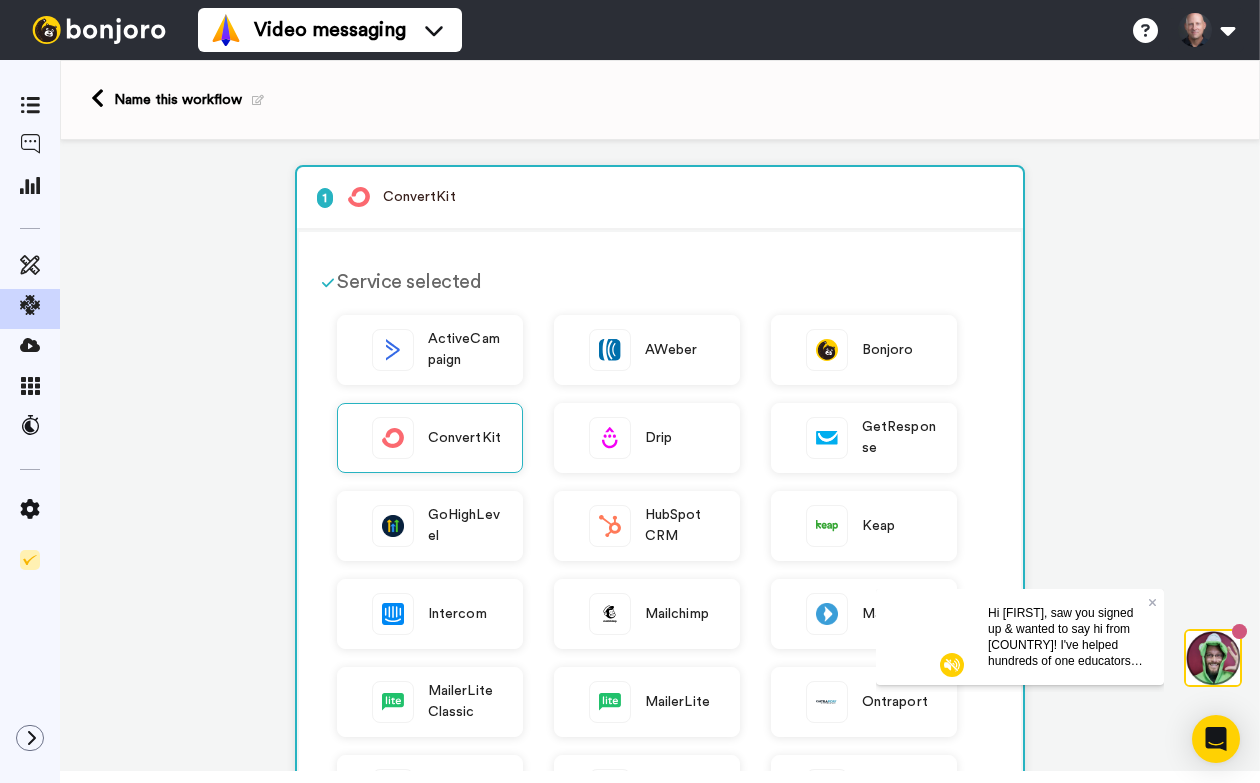 click on "1   ConvertKit Service selected ActiveCampaign AWeber Bonjoro ConvertKit Drip GetResponse GoHighLevel HubSpot CRM Keap Intercom Mailchimp MailBlue MailerLite Classic MailerLite Ontraport Patreon Pipedrive Shopify Slack Thinkific Zapier Can't see your service? Connect with Zapier to add contacts to Bonjoro. Continue Choose a trigger New Form Subscriber Triggers when a user subscribes to a form New Sequence Subscriber Triggers when a user subscribes to a sequence Subscriber Tagged Triggers when a subscriber is tagged Complete the above to continue 2 Do this Select the service you use Bonjoro Slack Complete the above to continue Actions Complete the above to continue 3 Add fallback video (optional) New Feature: Fallback videos Too busy to record all of your videos 1-1? Fallback videos let you send a pre-recorded video after a time-delay. Scale your sending to the moon! 1 Record your fallback video 2 Choose a time delay (in days) 3 Create now Check & set live 4 Check & set live" at bounding box center (660, 838) 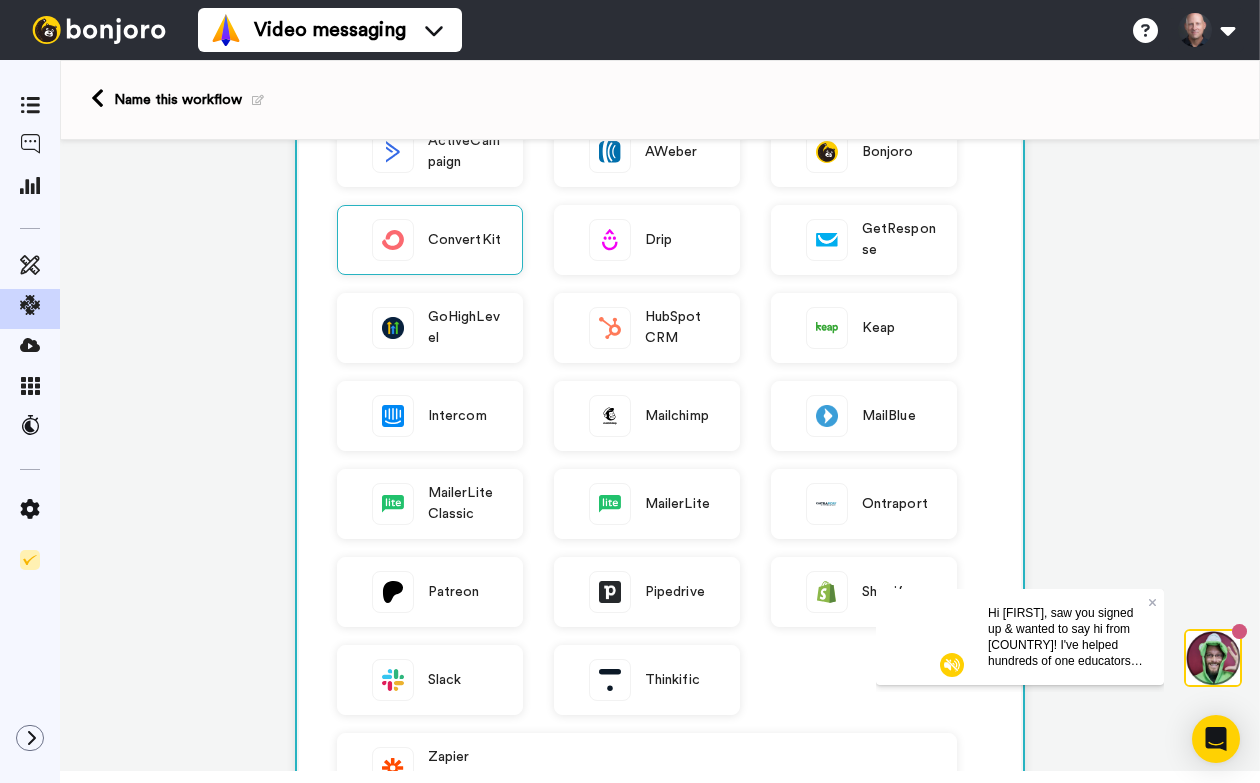 scroll, scrollTop: 349, scrollLeft: 0, axis: vertical 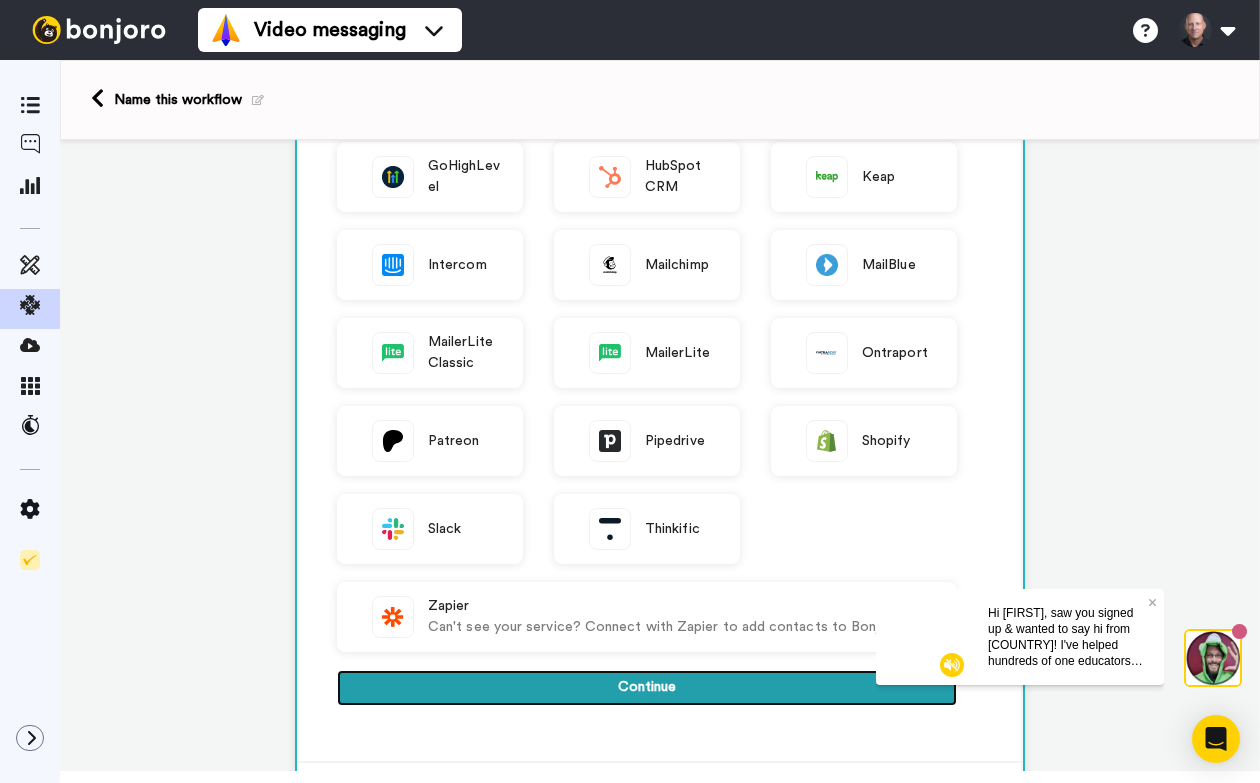 click on "Continue" at bounding box center [647, 688] 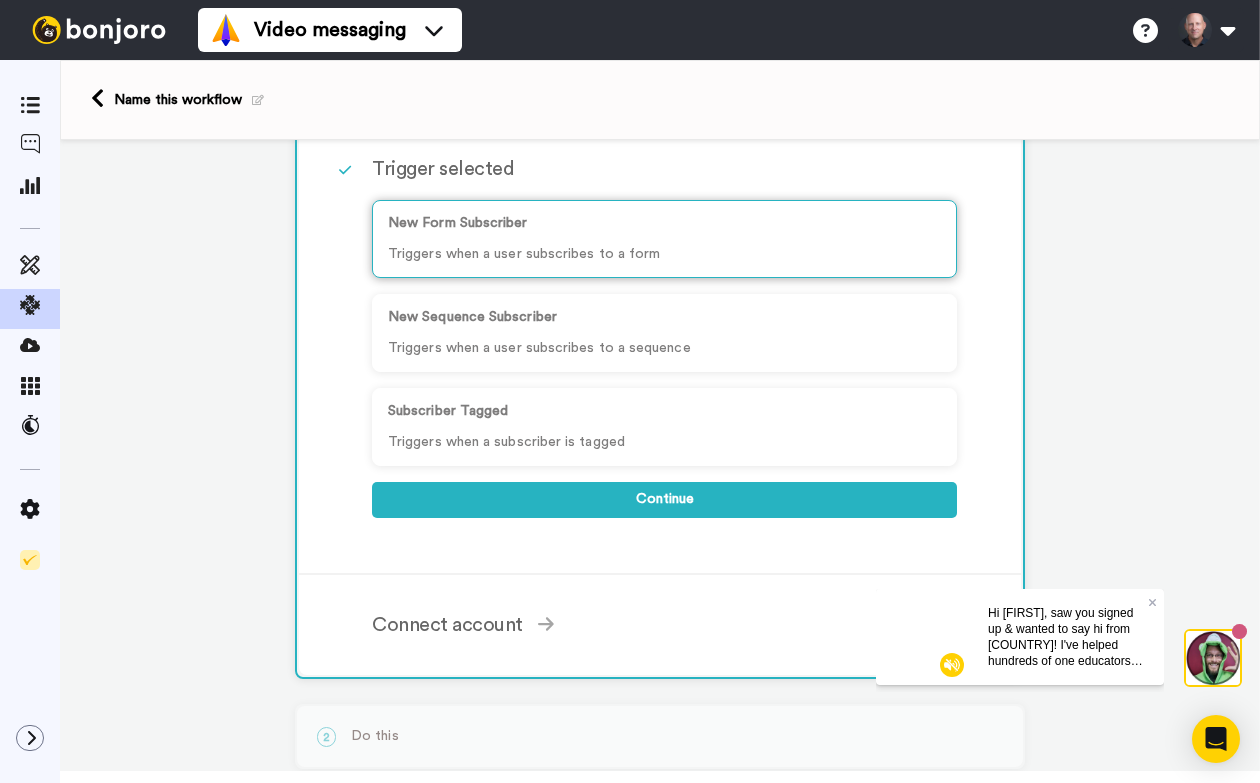 scroll, scrollTop: 218, scrollLeft: 0, axis: vertical 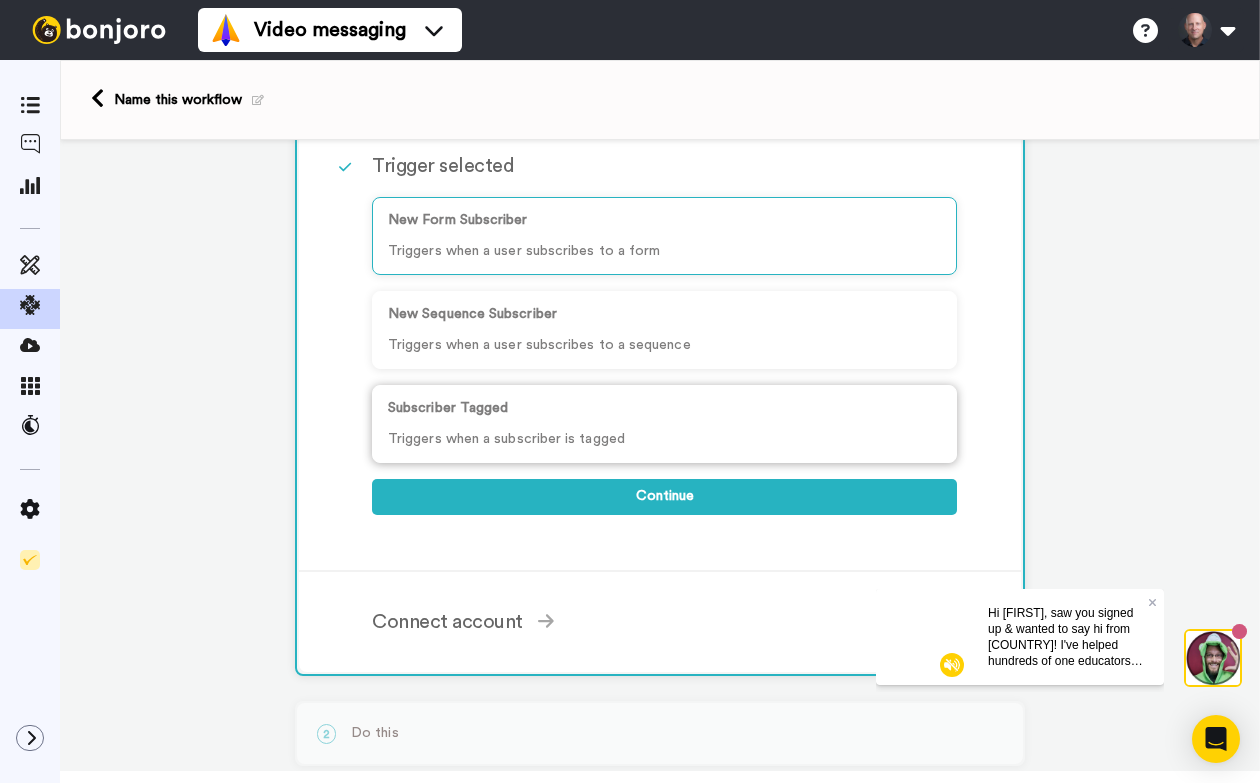 click on "Subscriber Tagged Triggers when a subscriber is tagged" at bounding box center (664, 424) 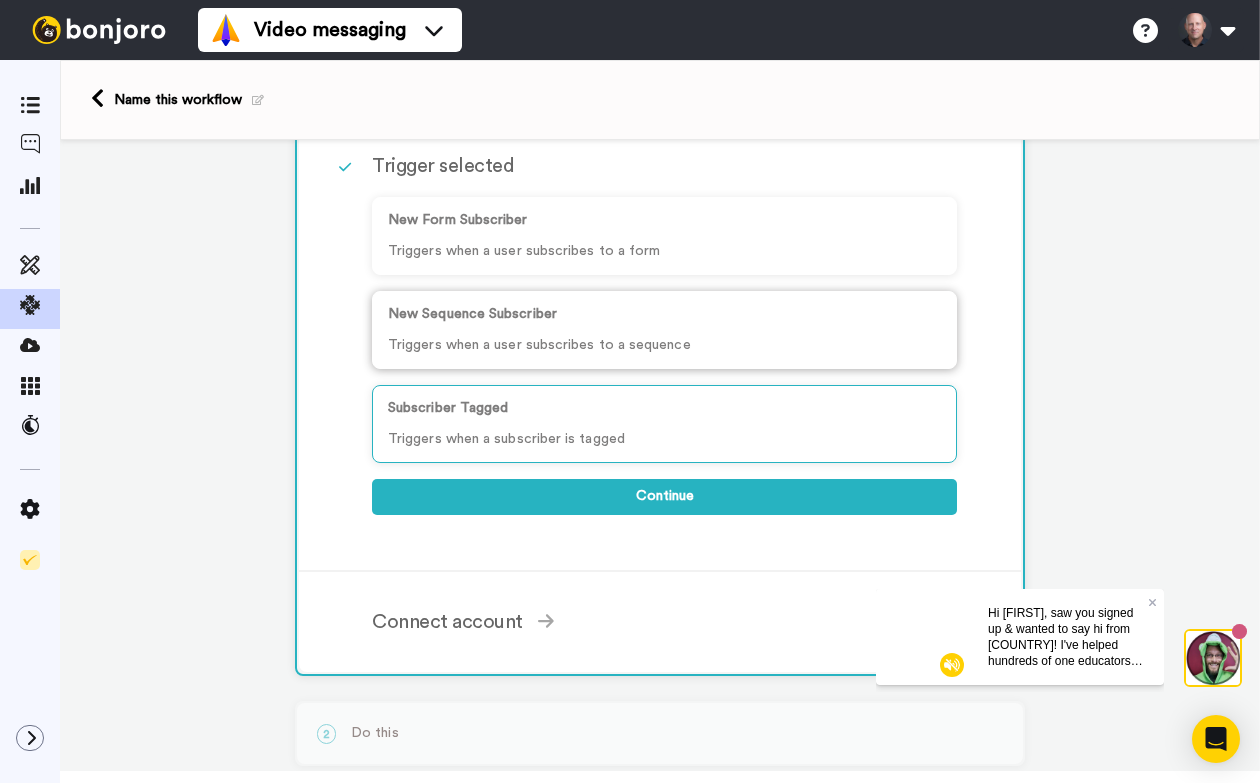 scroll, scrollTop: 447, scrollLeft: 0, axis: vertical 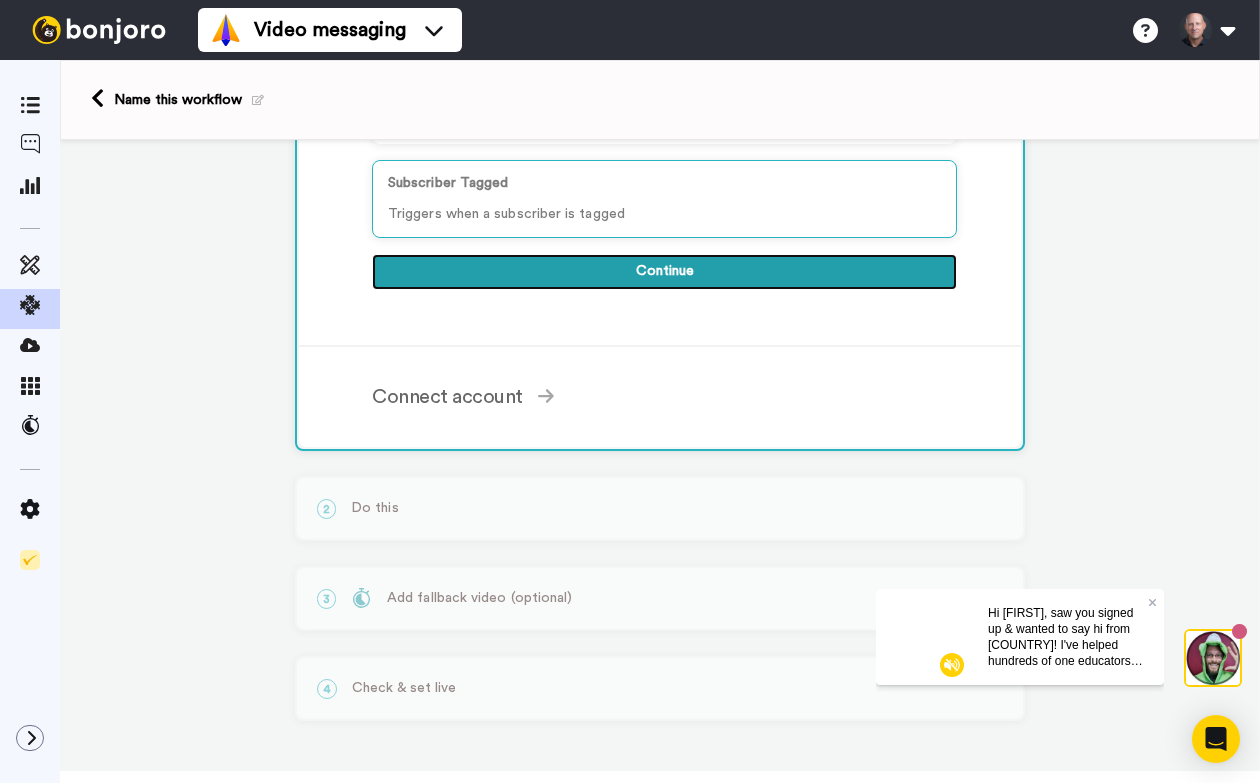 click on "Continue" at bounding box center [664, 272] 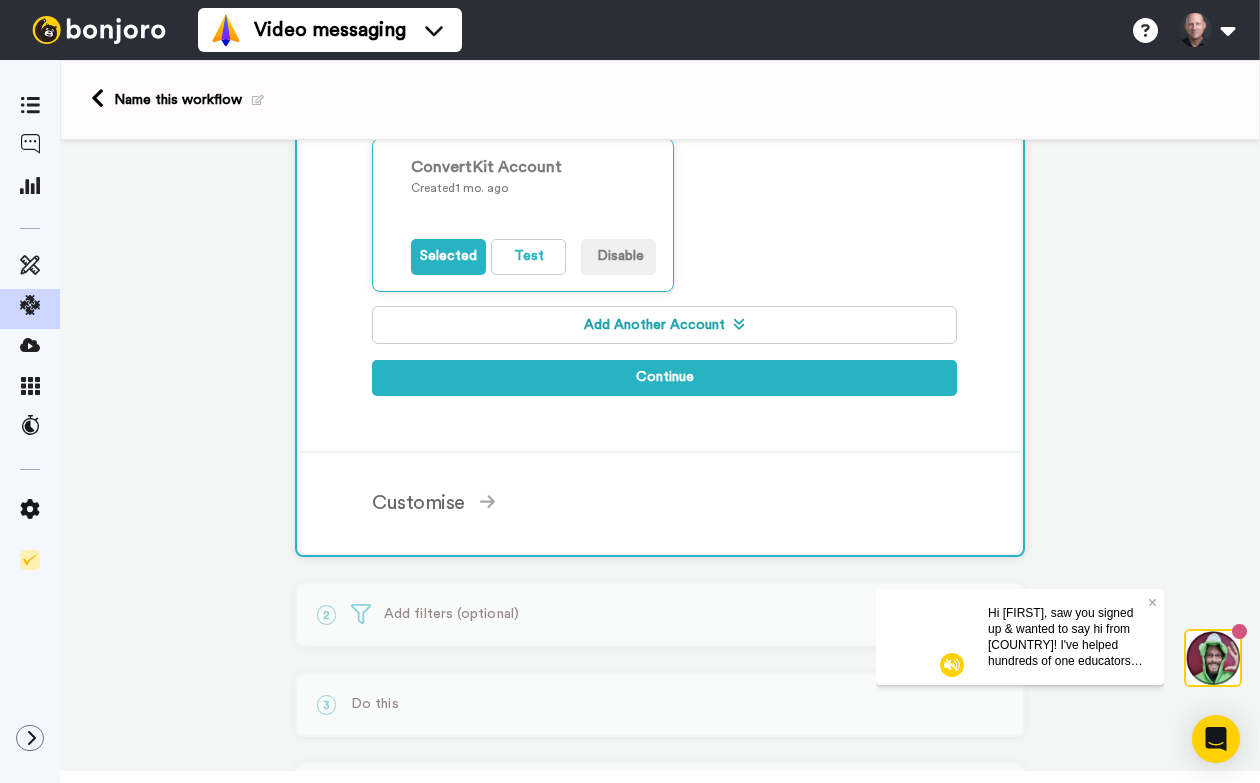 scroll, scrollTop: 348, scrollLeft: 0, axis: vertical 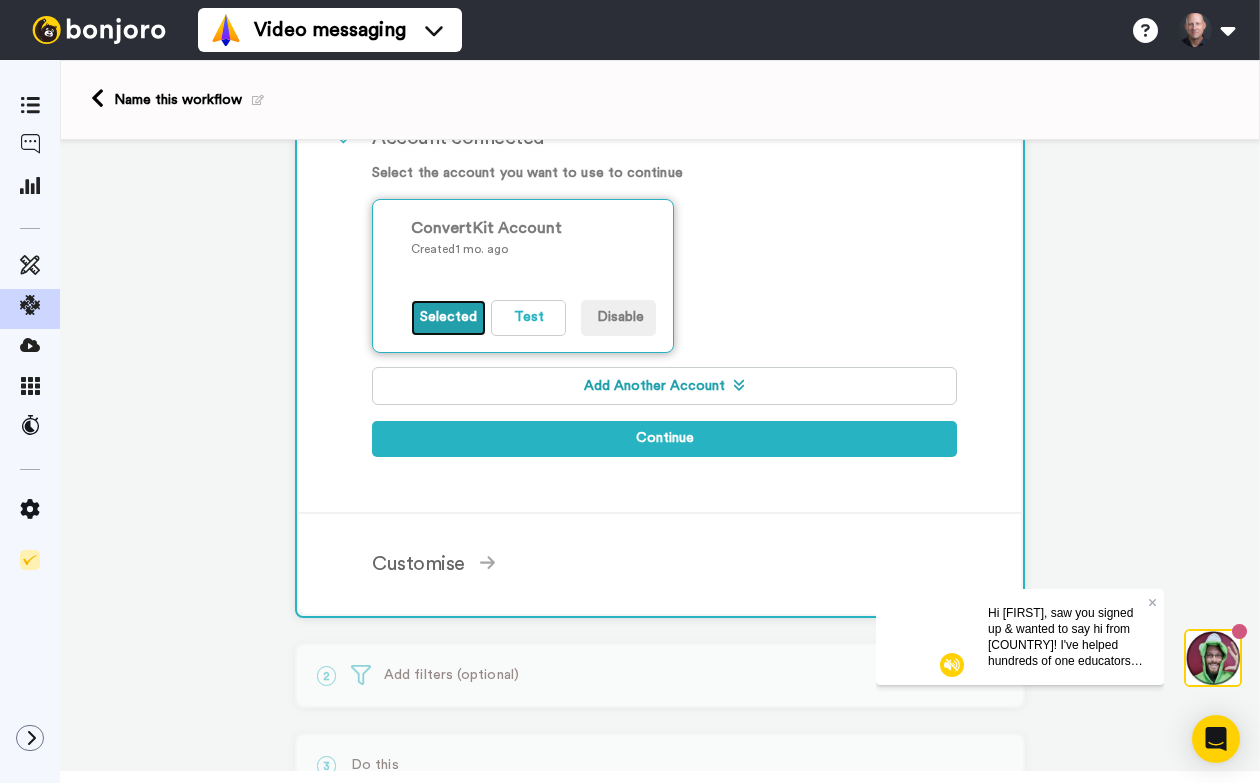 click on "Selected" at bounding box center [448, 318] 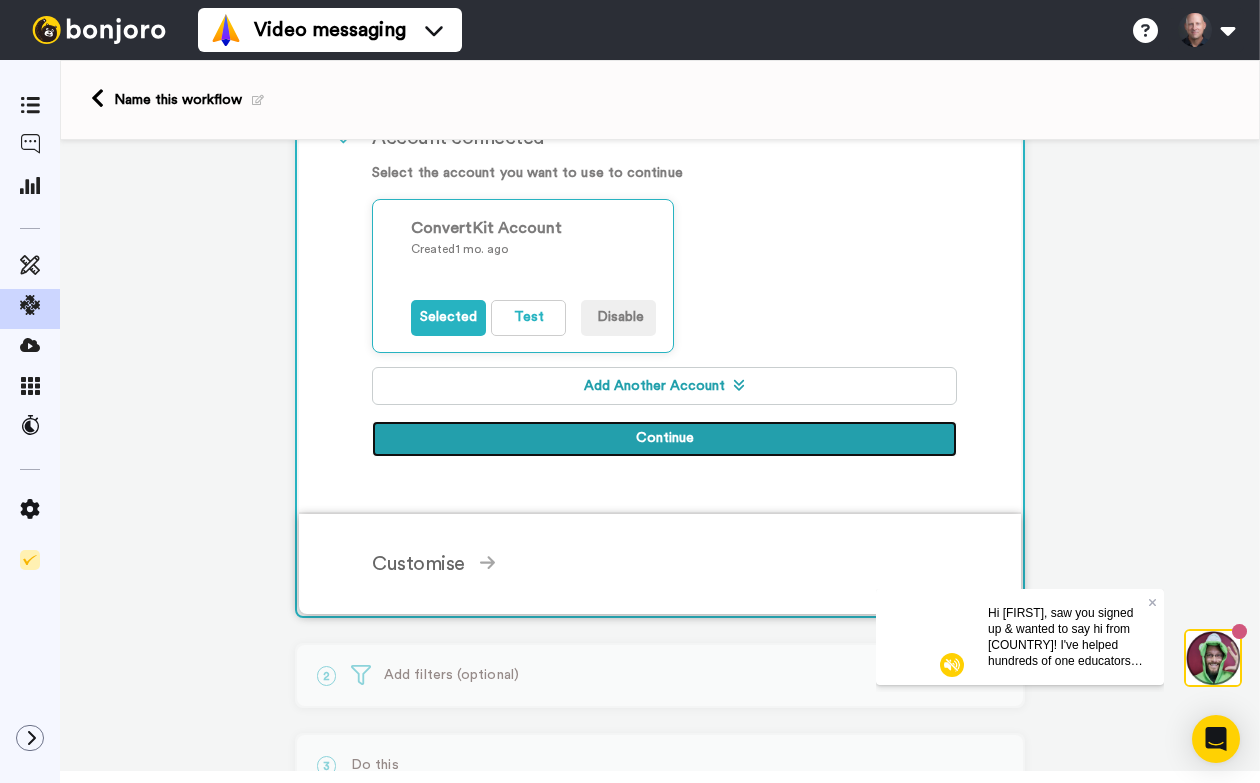 click on "Continue" at bounding box center [664, 439] 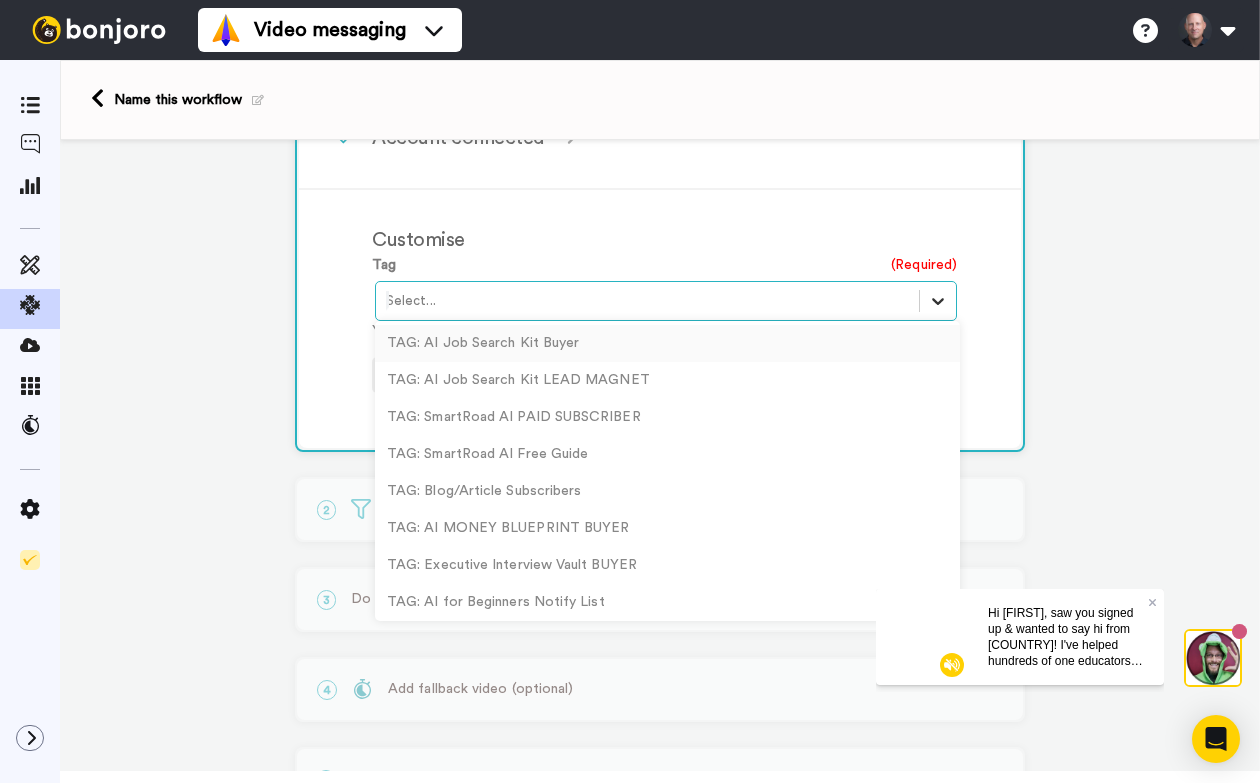 click at bounding box center [938, 301] 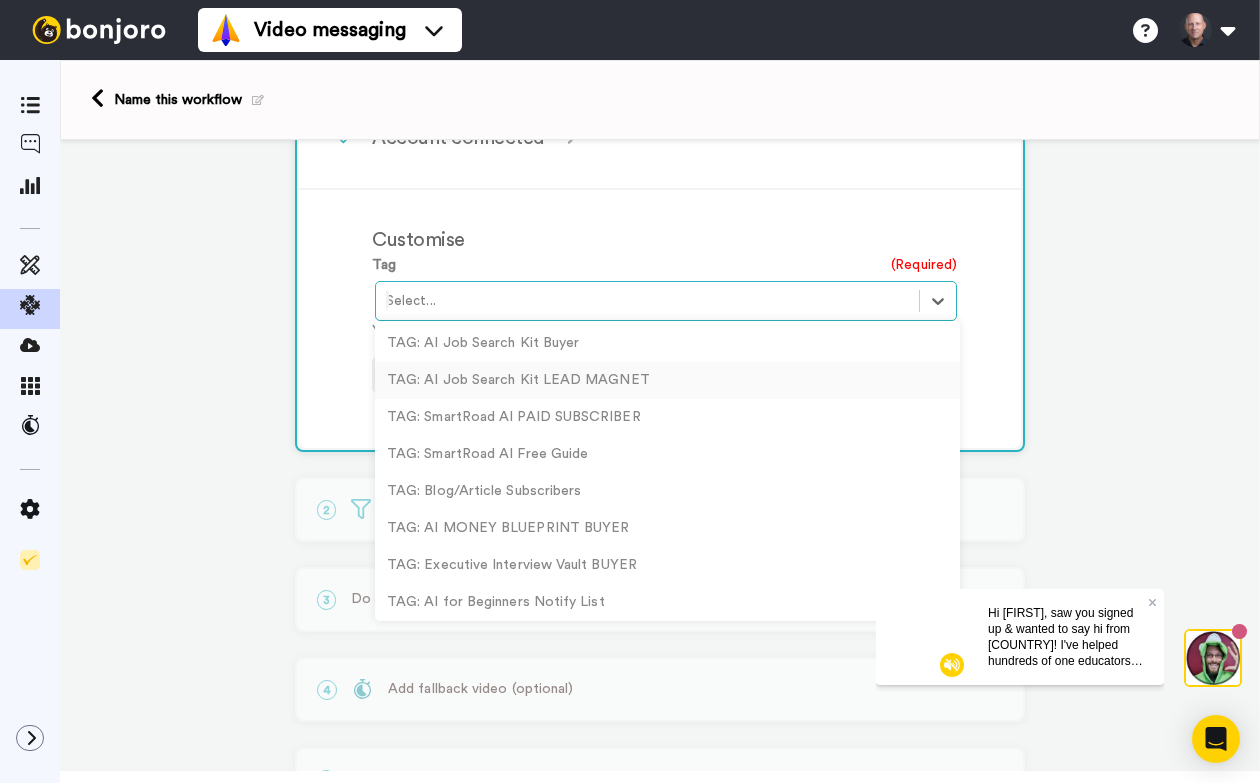 scroll, scrollTop: 78, scrollLeft: 0, axis: vertical 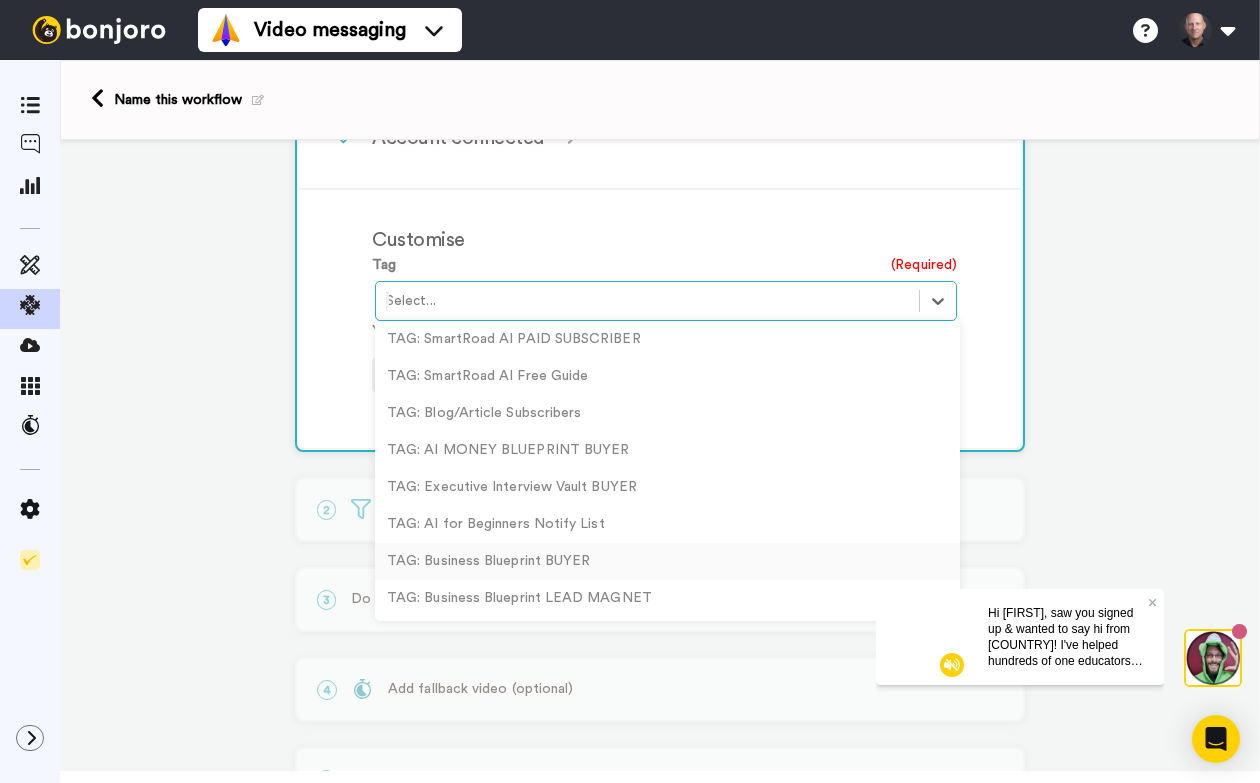 click on "TAG: Business Blueprint BUYER" at bounding box center (667, 561) 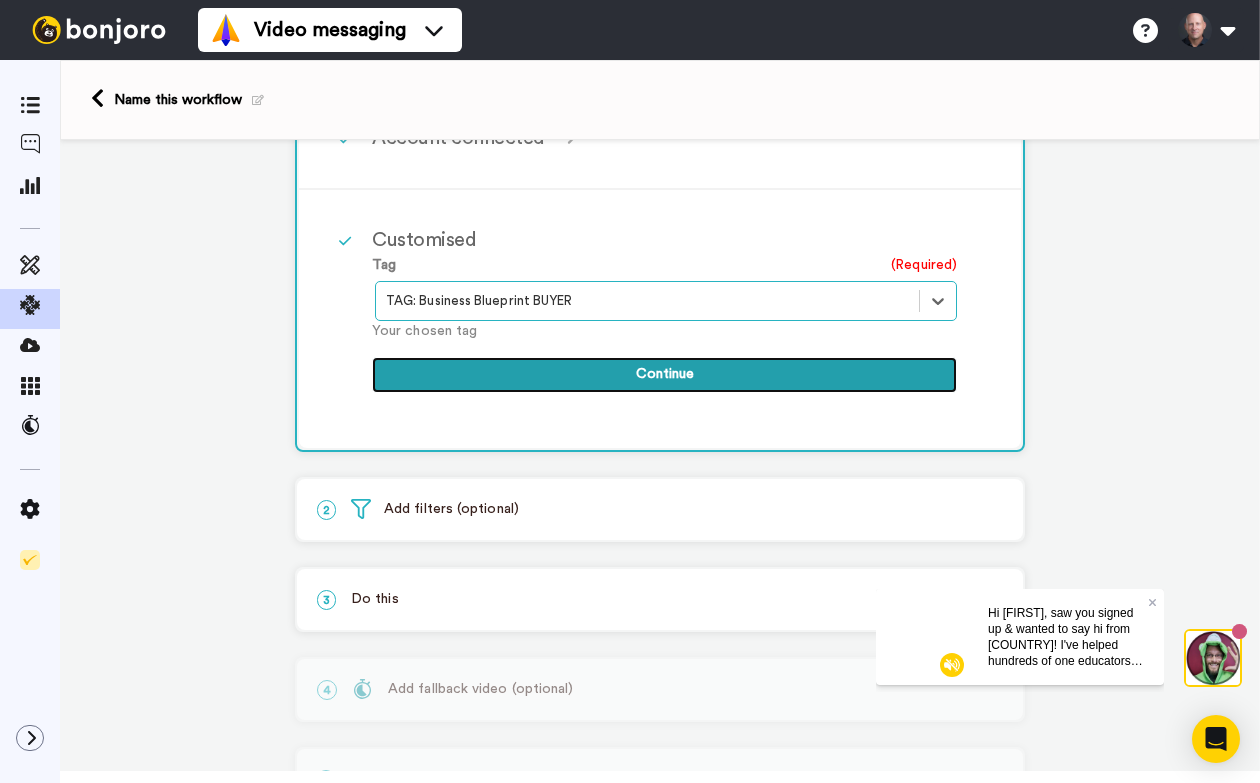 click on "Continue" at bounding box center [664, 375] 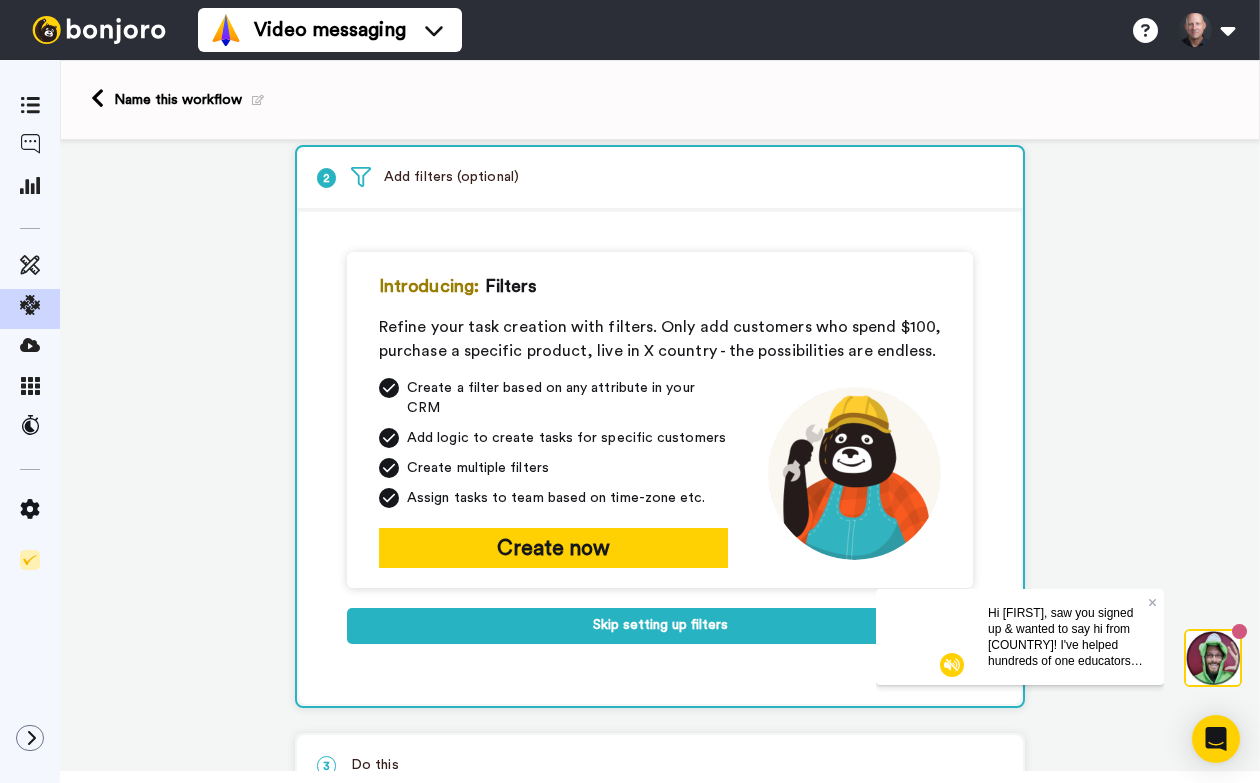 scroll, scrollTop: 340, scrollLeft: 0, axis: vertical 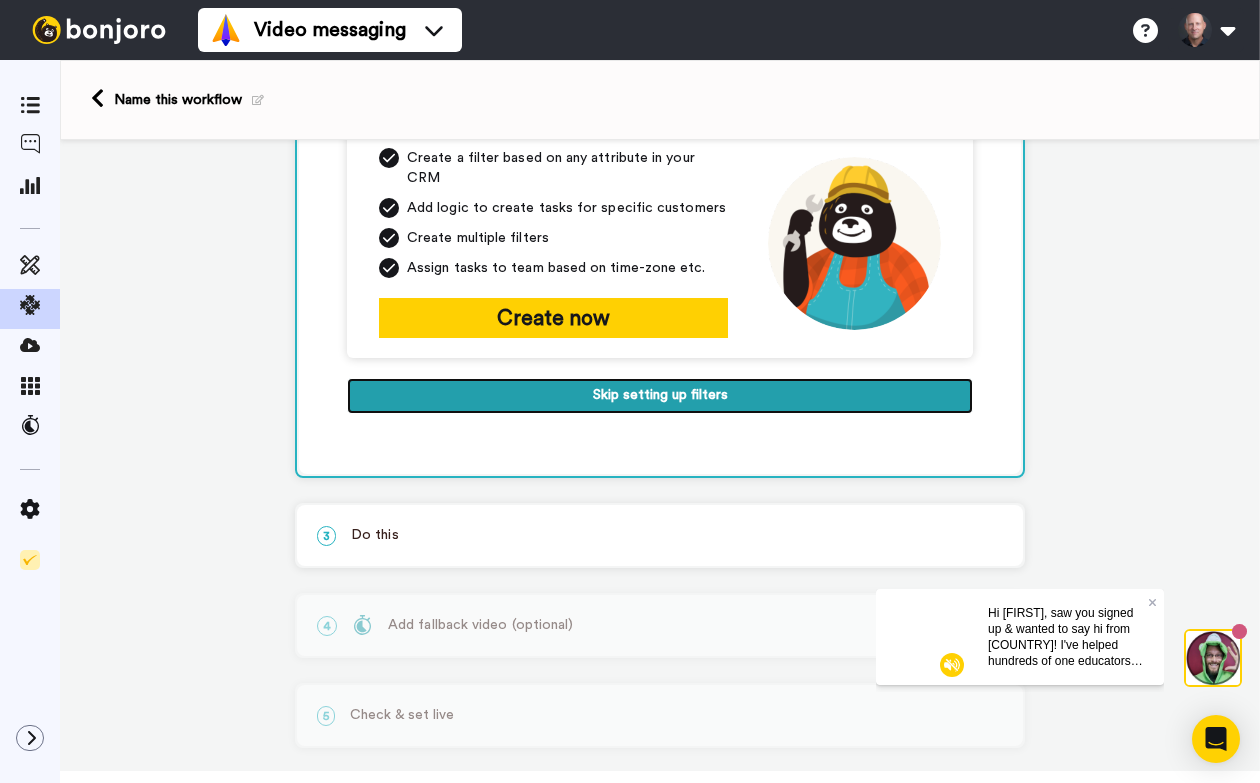click on "Skip setting up filters" at bounding box center (660, 396) 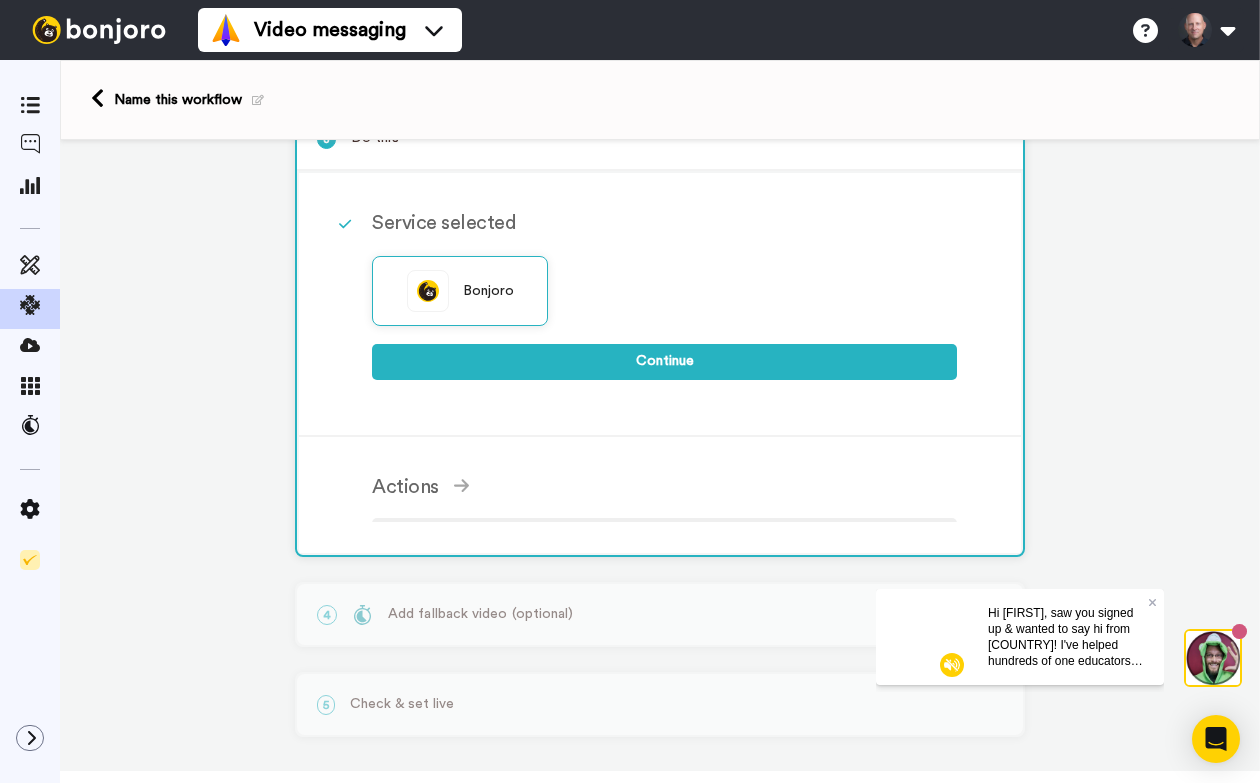 scroll, scrollTop: 194, scrollLeft: 0, axis: vertical 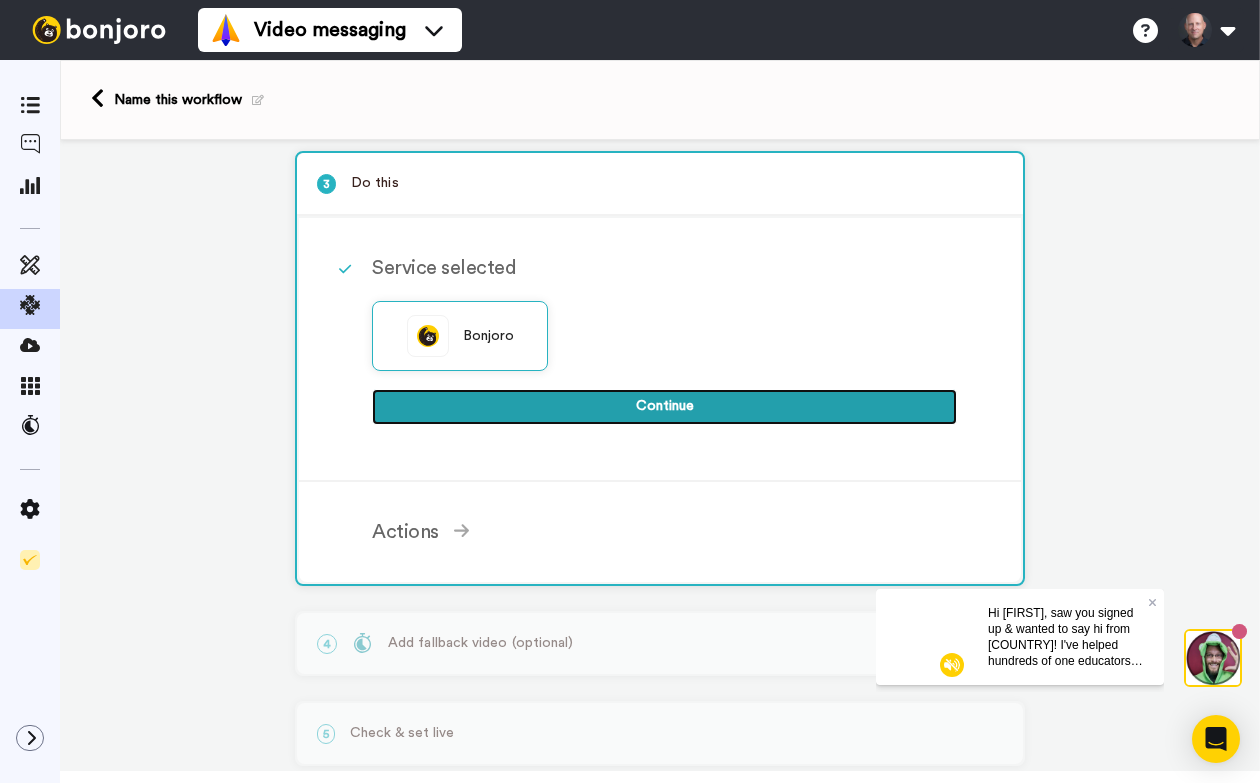 click on "Continue" at bounding box center [664, 407] 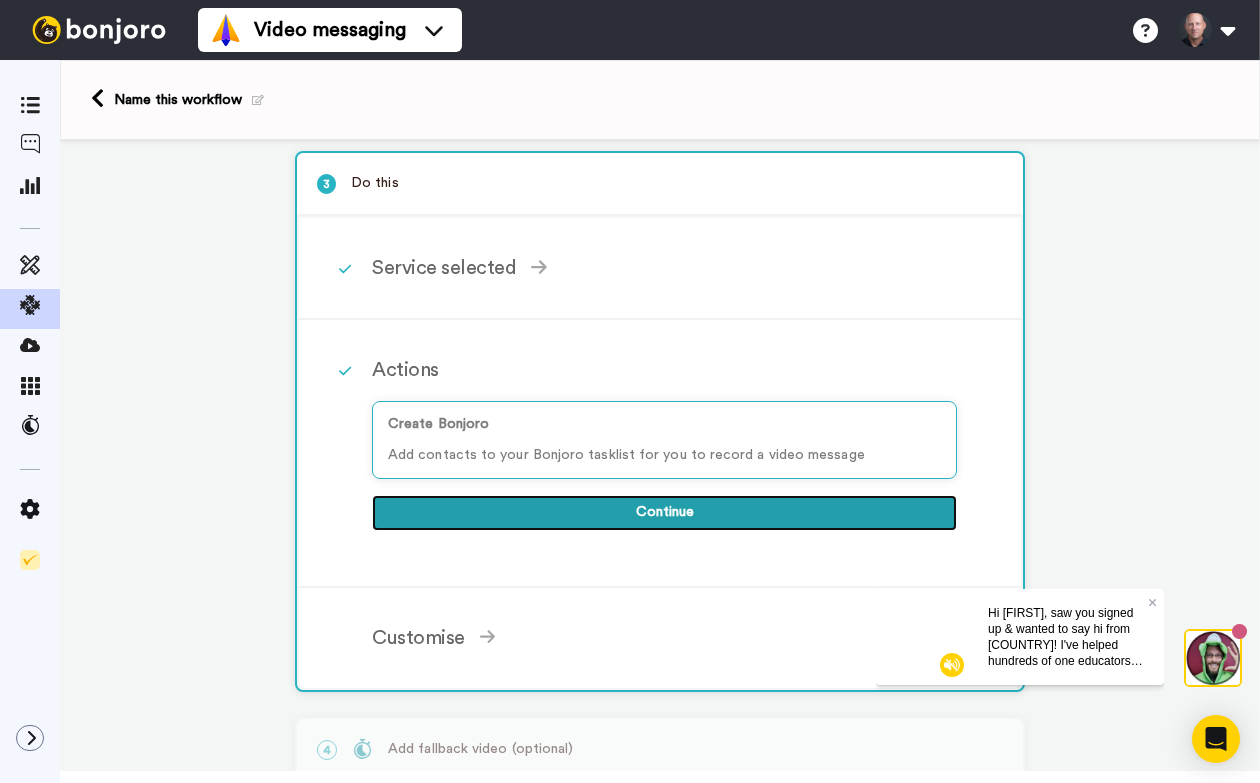 click on "Continue" at bounding box center [664, 513] 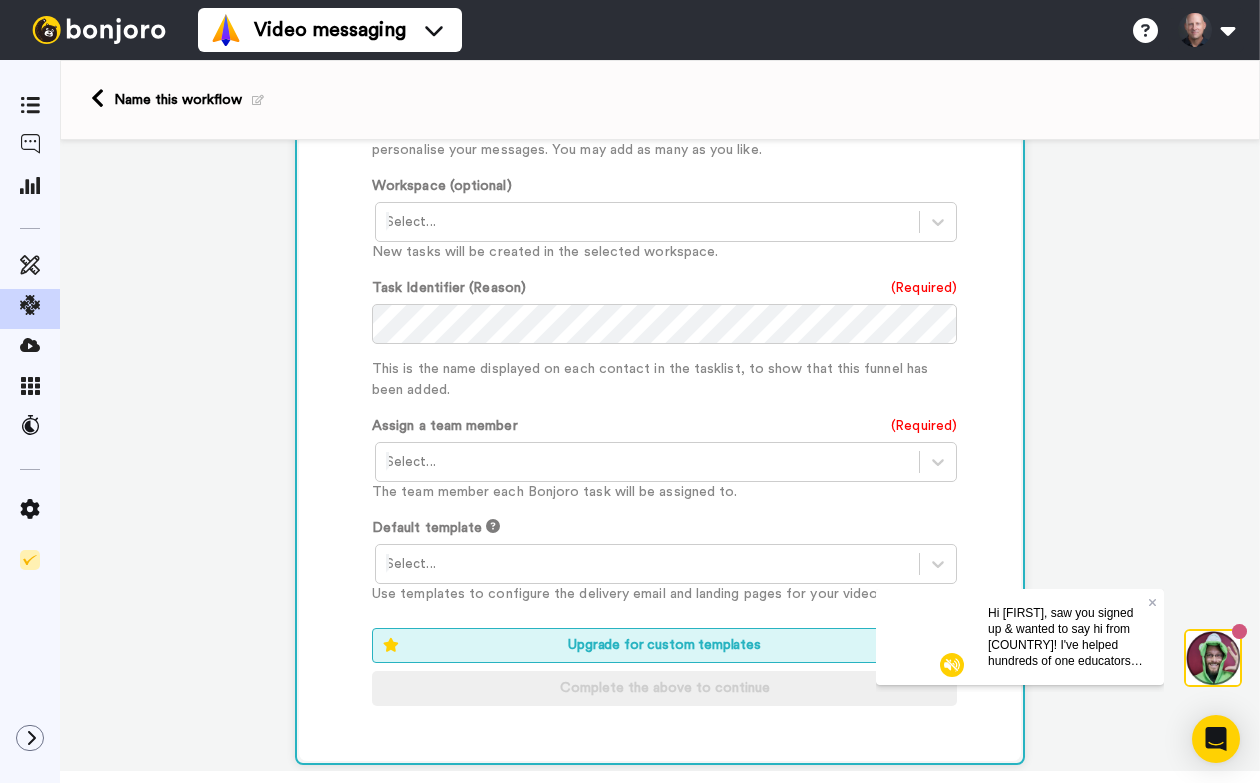 scroll, scrollTop: 1151, scrollLeft: 0, axis: vertical 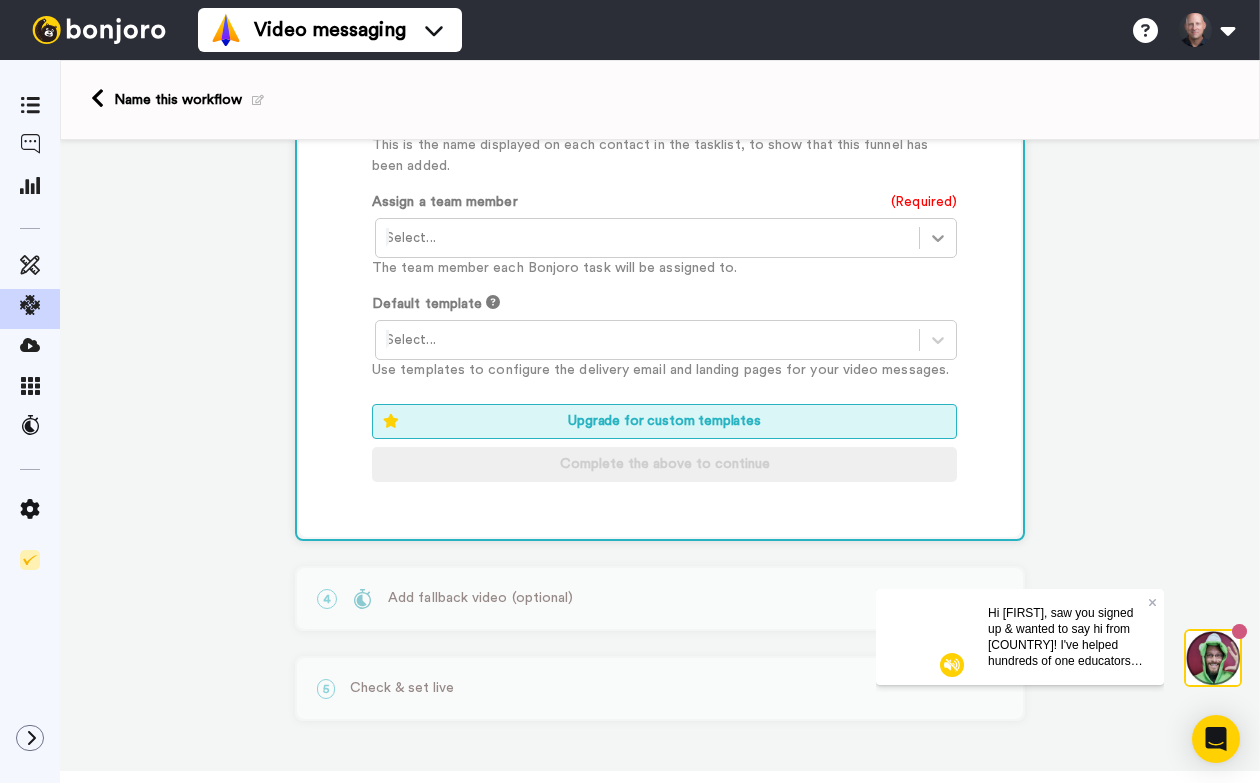 click 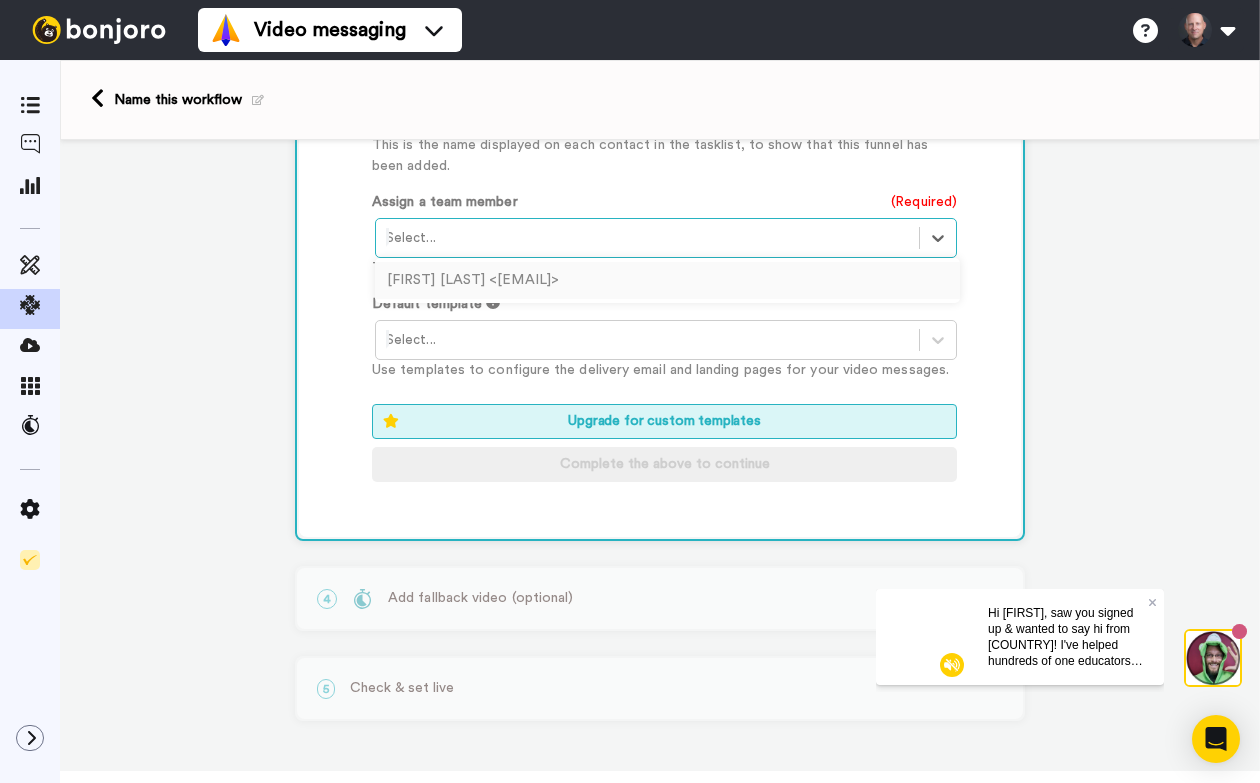 click on "[FIRST] [LAST] <[EMAIL]>" at bounding box center (667, 280) 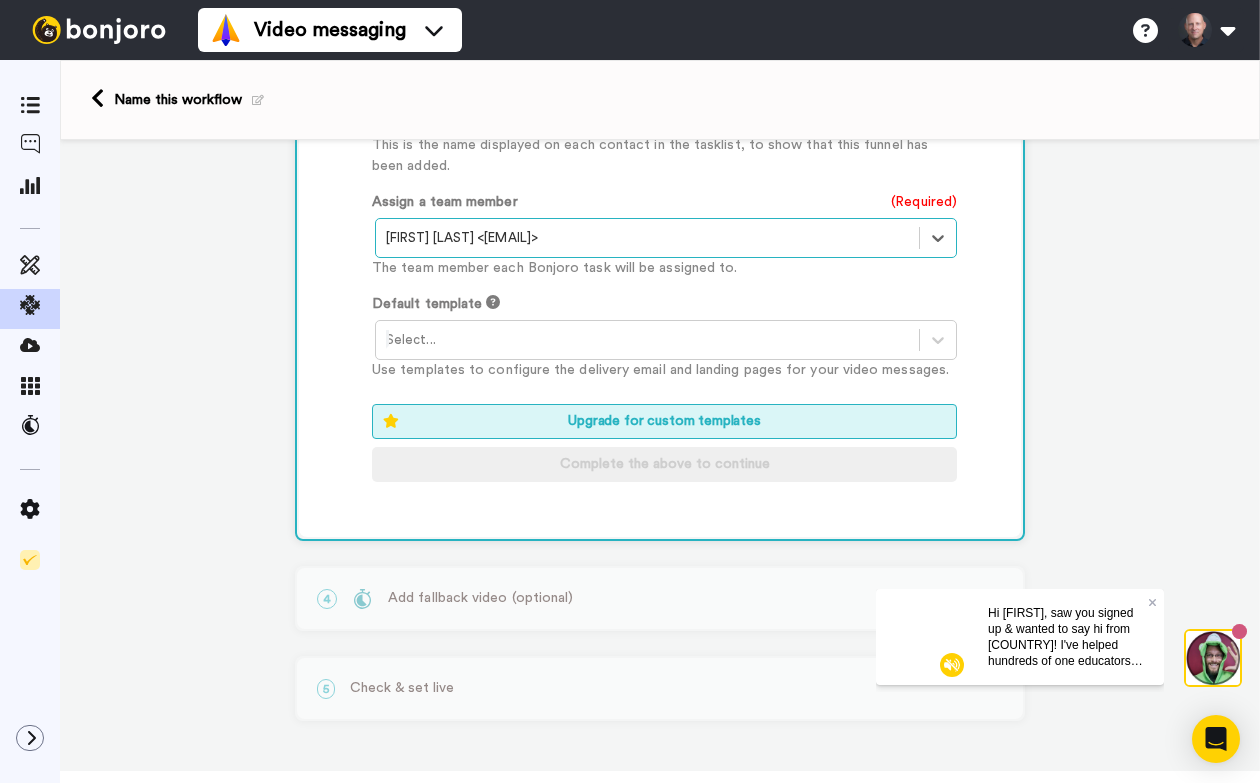 scroll, scrollTop: 820, scrollLeft: 0, axis: vertical 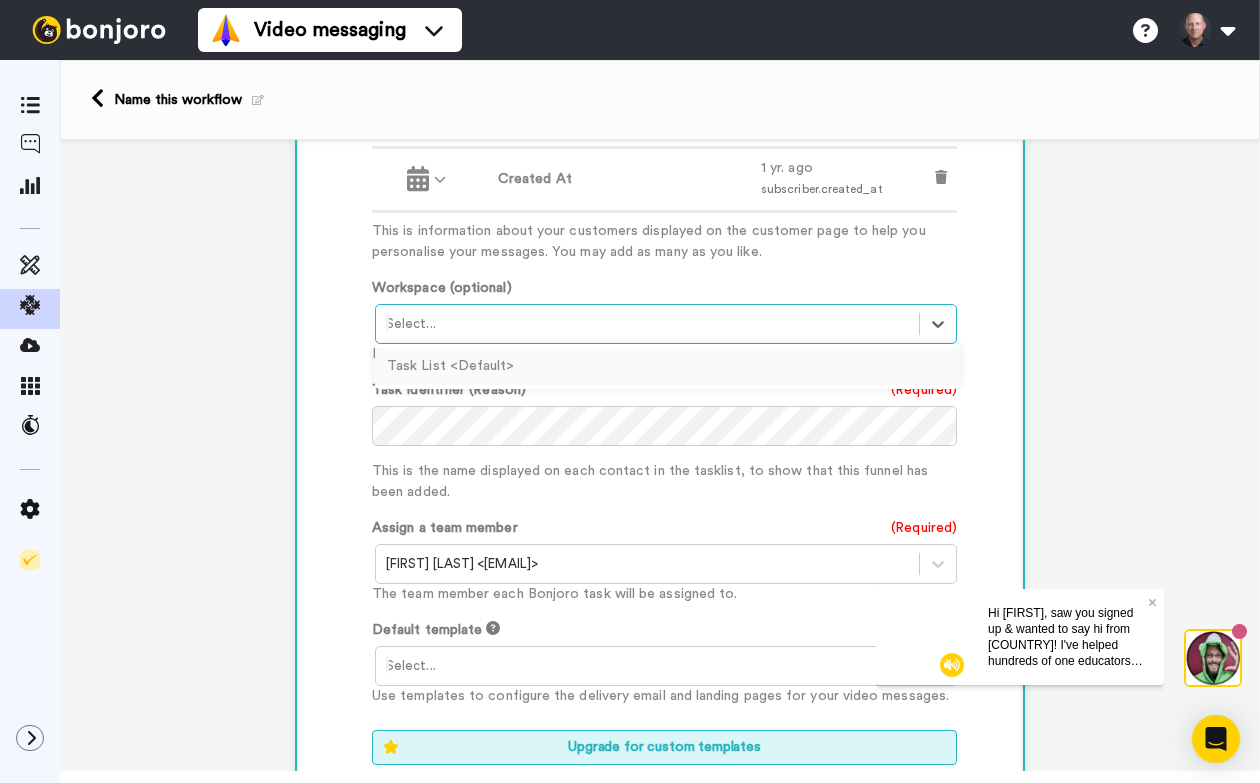 click at bounding box center [647, 324] 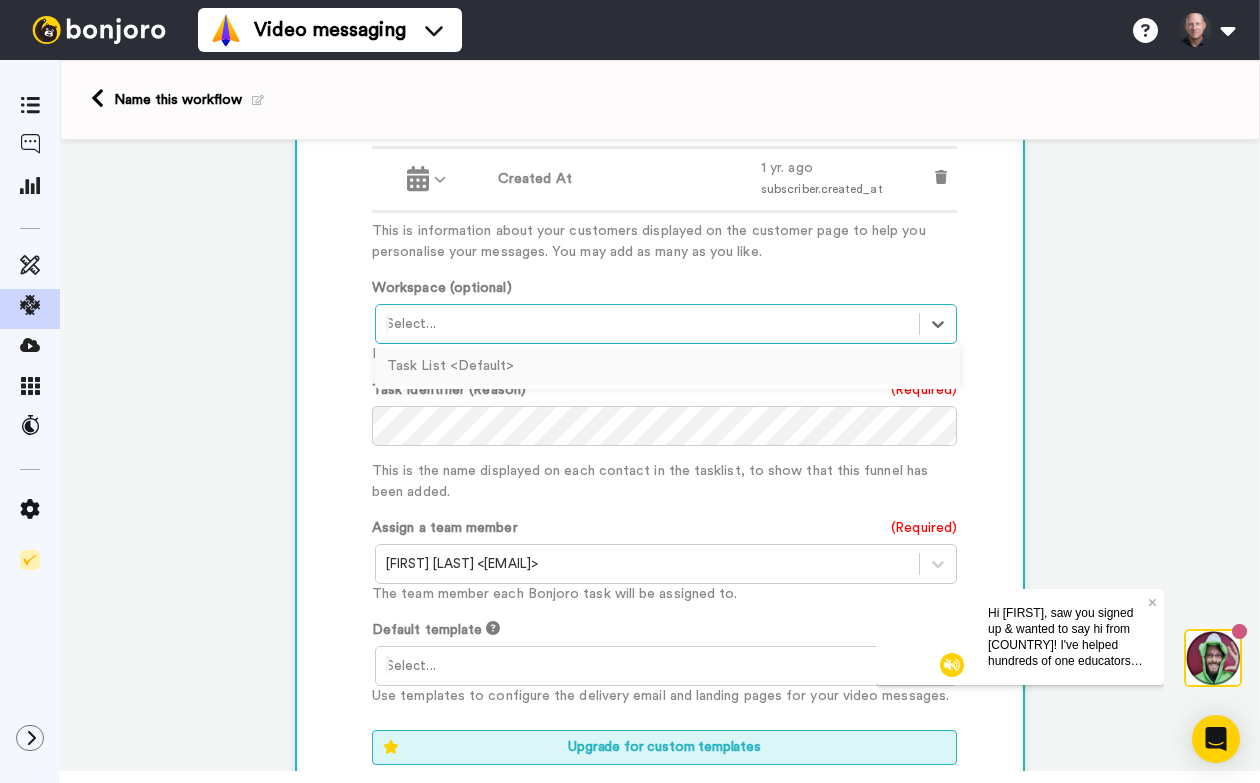 click on "Task List <Default>" at bounding box center [667, 366] 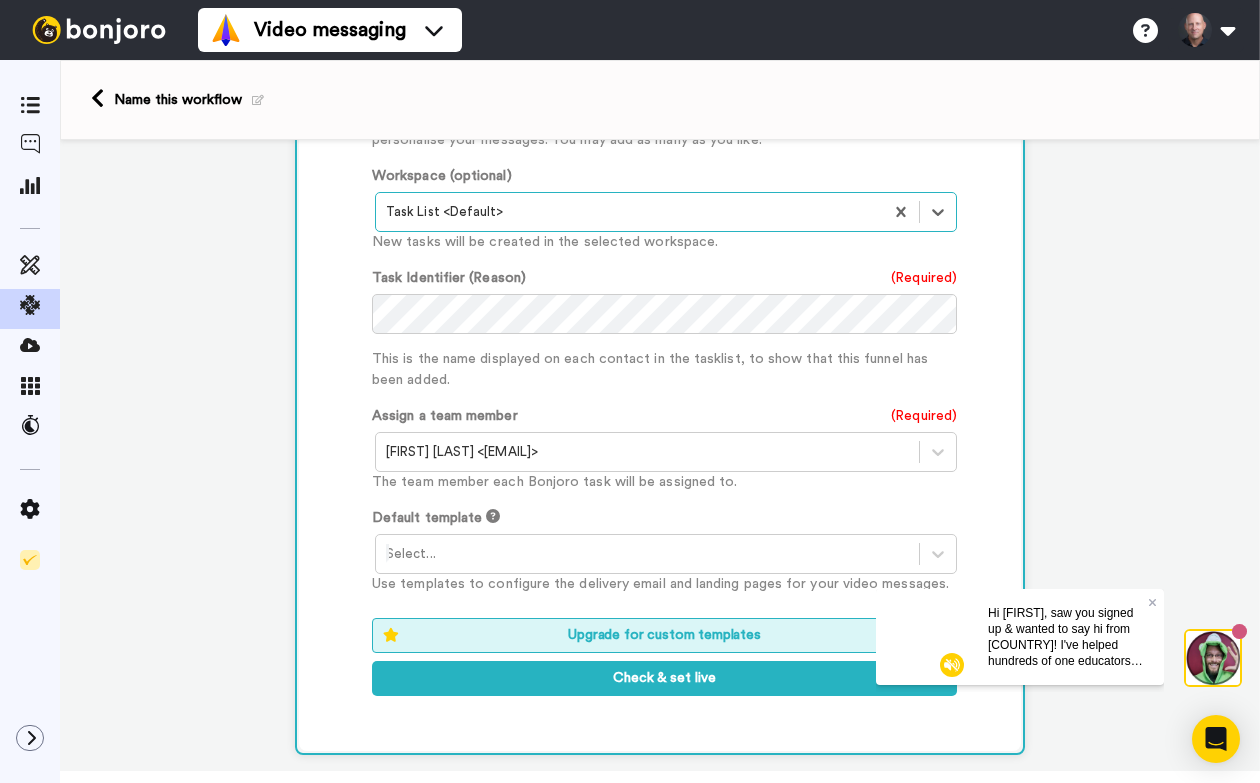 scroll, scrollTop: 983, scrollLeft: 0, axis: vertical 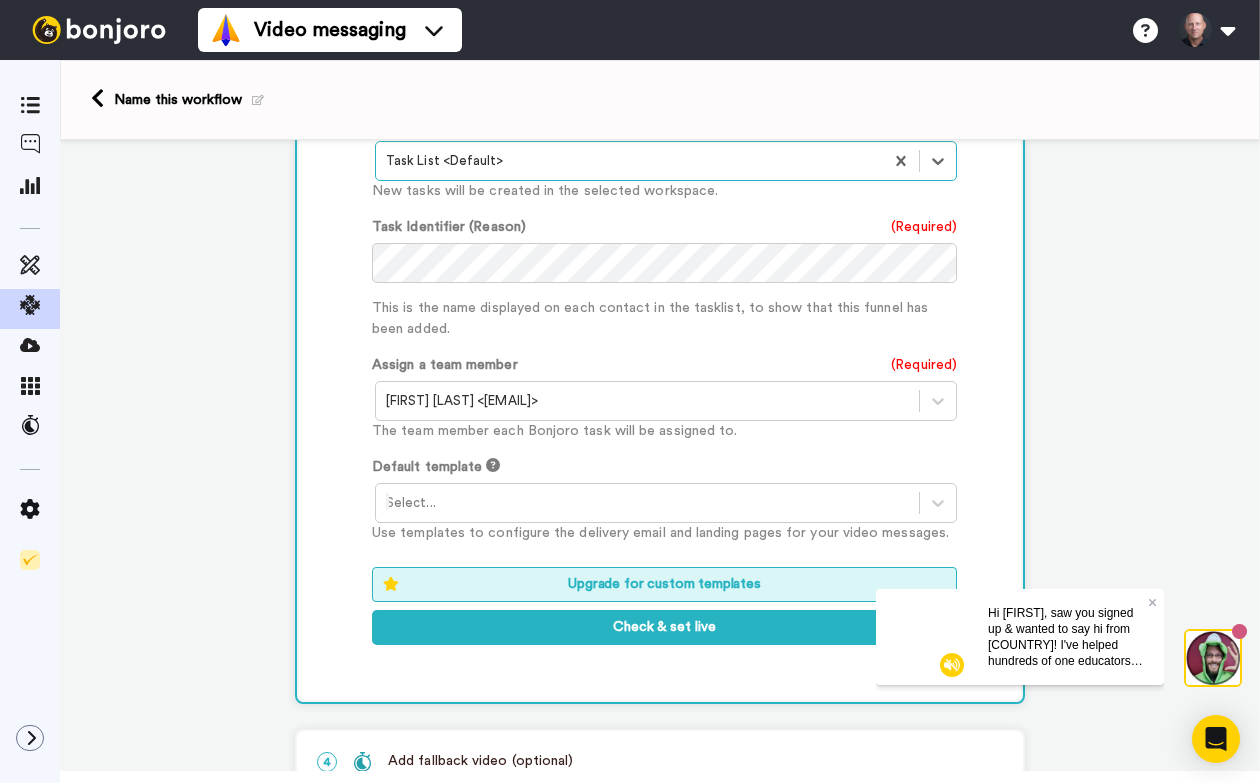 click at bounding box center [647, 503] 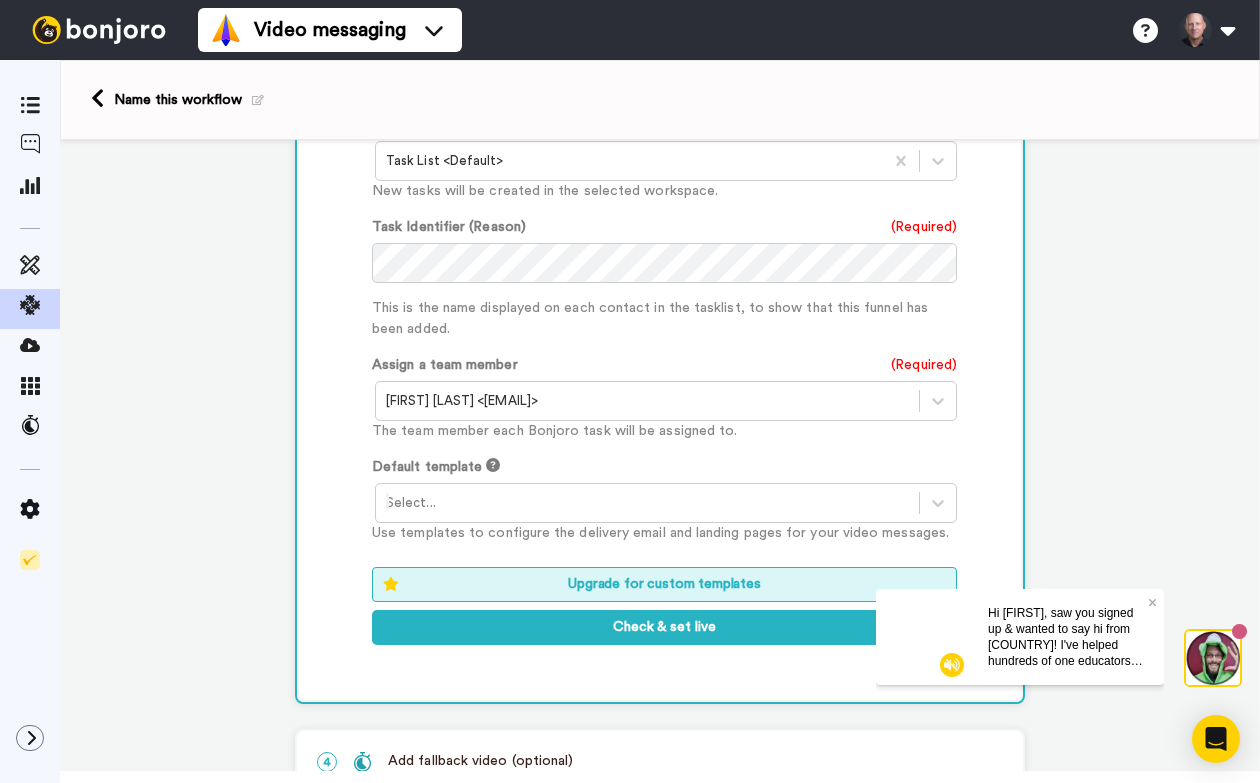 click on "Customised Add fields   Add another Custom Field... What are custom fields? Refresh test data Data Type Name   Example First name [FIRST] subscriber.first_name Email Address [EMAIL] subscriber.email_address Created At 1 yr. ago subscriber.created_at This is information about your customers displayed on the customer page to help you personalise your messages. You may add as many as you like. Workspace (optional)   Task List <Default> New tasks will be created in the selected workspace. Task Identifier (Reason)   (Required) This is the name displayed on each contact in the tasklist, to show that this funnel has been added. Assign a team member   (Required) [FIRST] [LAST] <[EMAIL]> The team member each Bonjoro task will be assigned to. Default template   Select... Use templates to configure the delivery email and landing pages for your video messages. Upgrade for custom templates Check & set live" at bounding box center (660, 166) 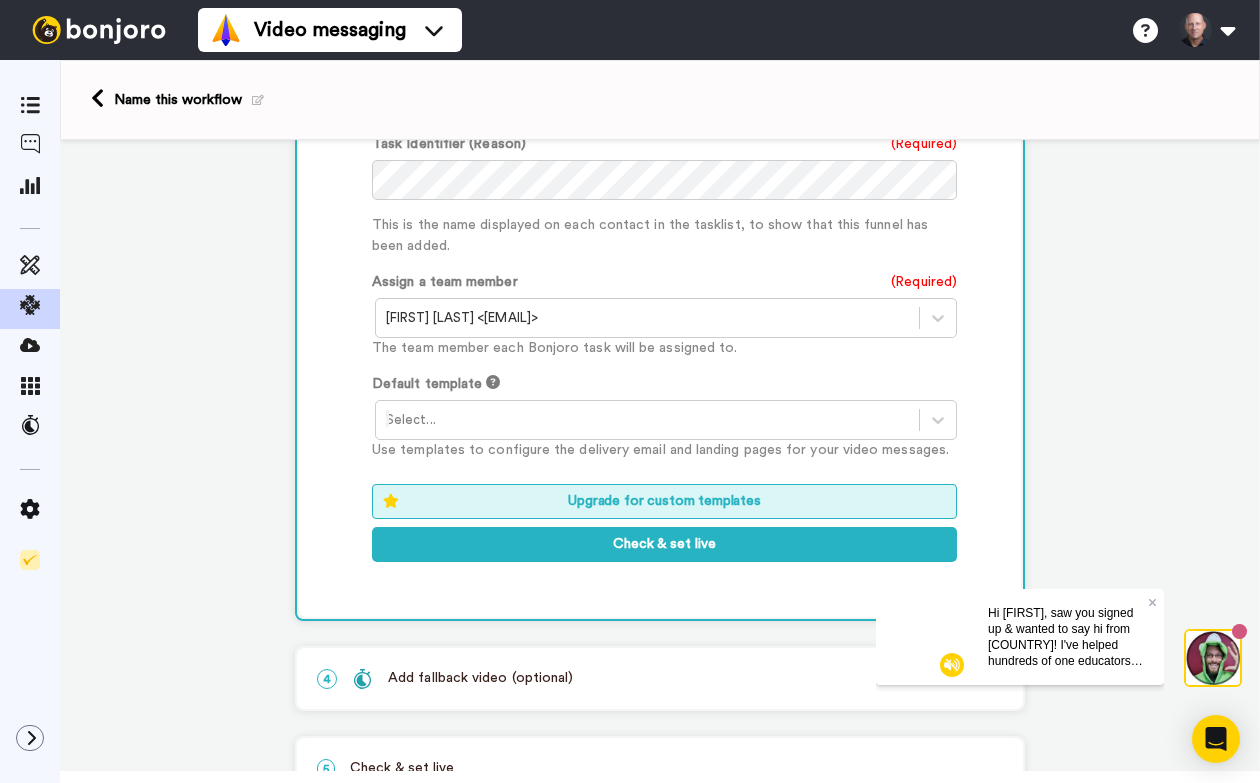 scroll, scrollTop: 1151, scrollLeft: 0, axis: vertical 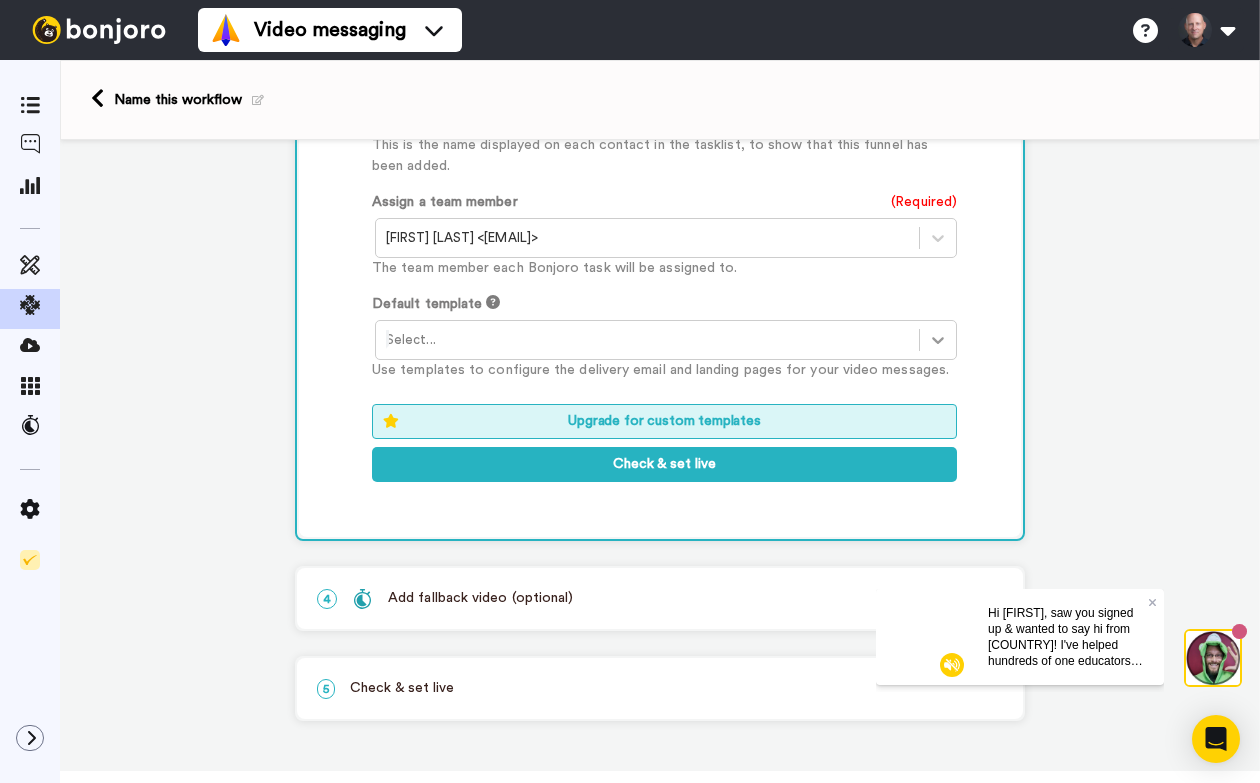 click 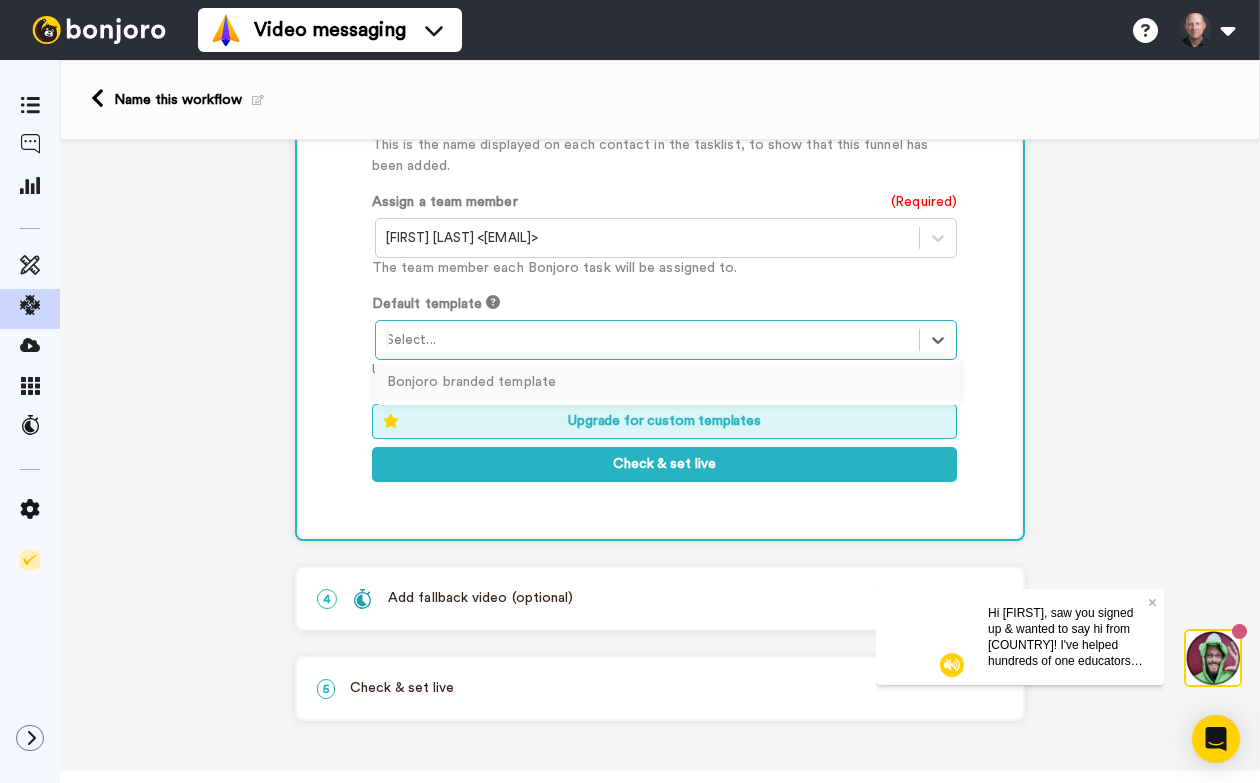 click on "Customised Add fields   Add another Custom Field... What are custom fields? Refresh test data Data Type Name   Example First name [FIRST] subscriber.first_name Email Address cfmcfadd@example.com subscriber.email_address Created At 1 yr. ago subscriber.created_at This is information about your customers displayed on the customer page to help you personalise your messages. You may add as many as you like. Workspace (optional)   Task List <Default> New tasks will be created in the selected workspace. Task Identifier (Reason)   (Required) This is the name displayed on each contact in the tasklist, to show that this funnel has been added. Assign a team member   (Required) [FIRST] [LAST] <[EMAIL]> The team member each Bonjoro task will be assigned to. Default template   option Bonjoro branded template focused, 1 of 1. 1 result available. Use Up and Down to choose options, press Enter to select the currently focused option, press Escape to exit the menu, press Tab to select the option and exit the menu." at bounding box center [660, 3] 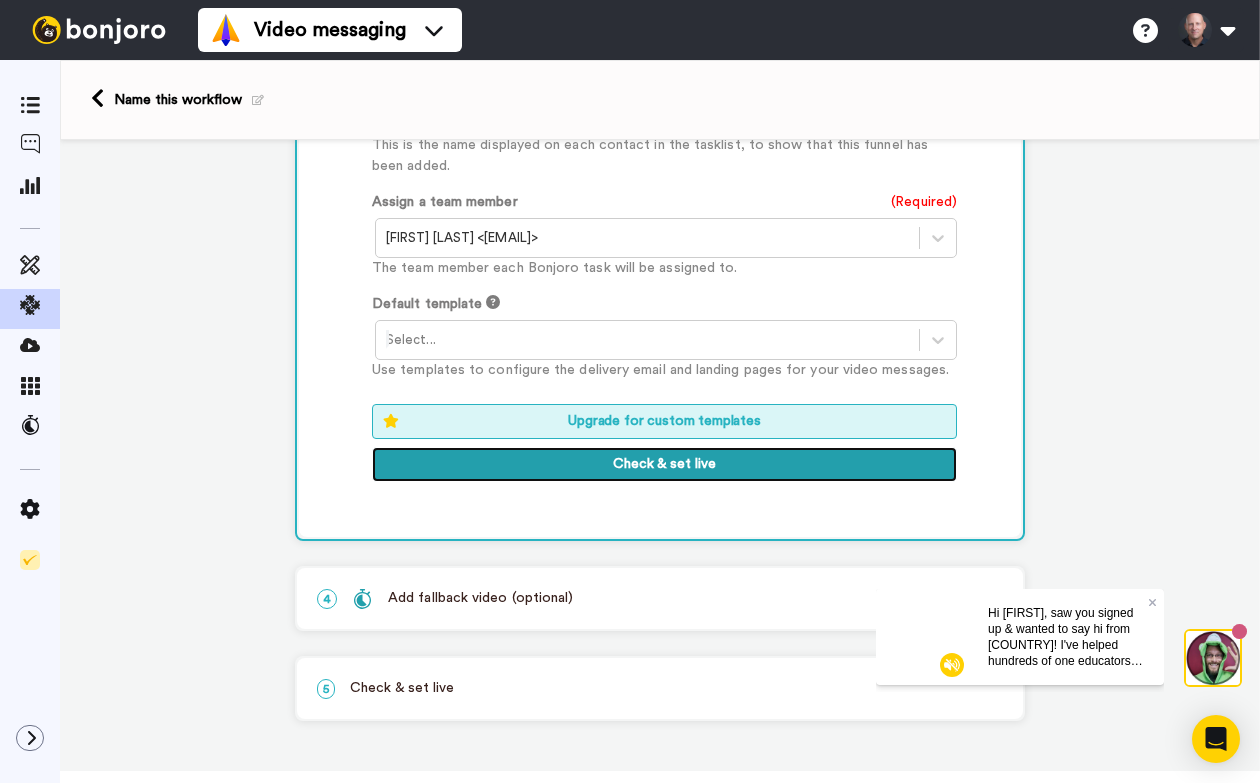 click on "Check & set live" at bounding box center (664, 465) 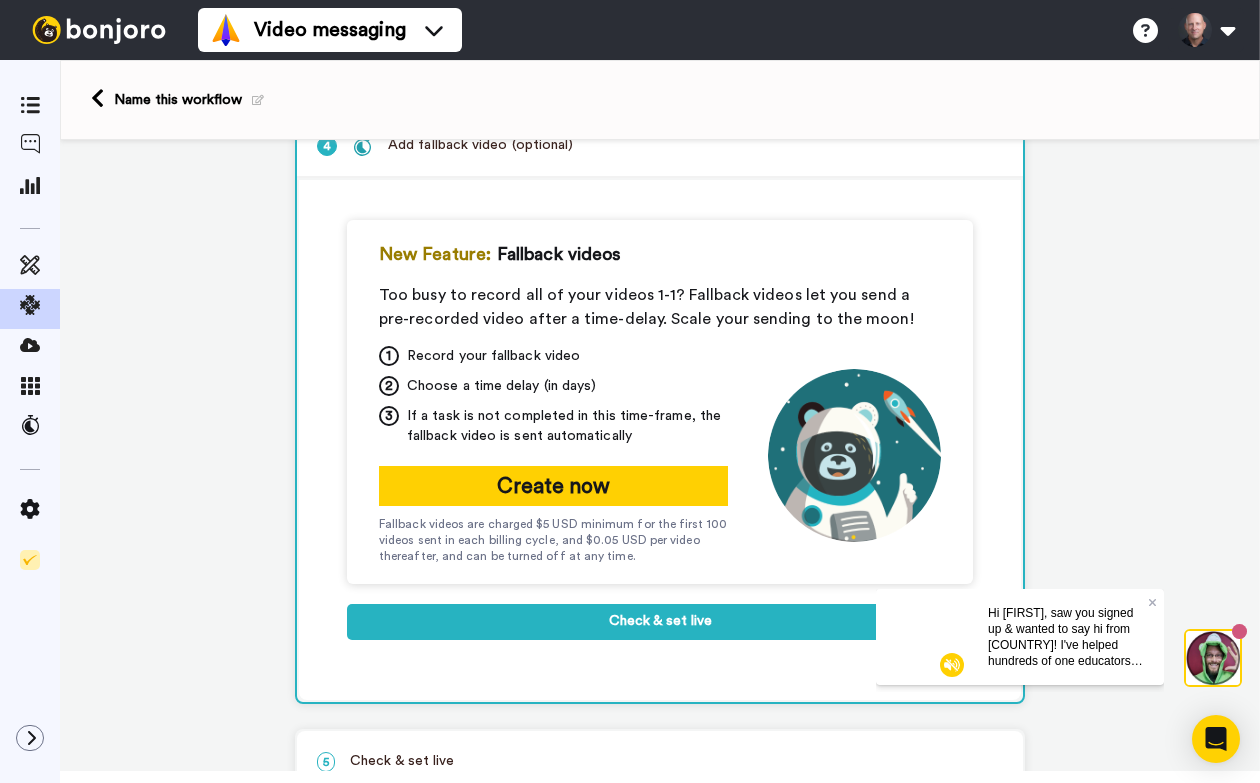 scroll, scrollTop: 331, scrollLeft: 0, axis: vertical 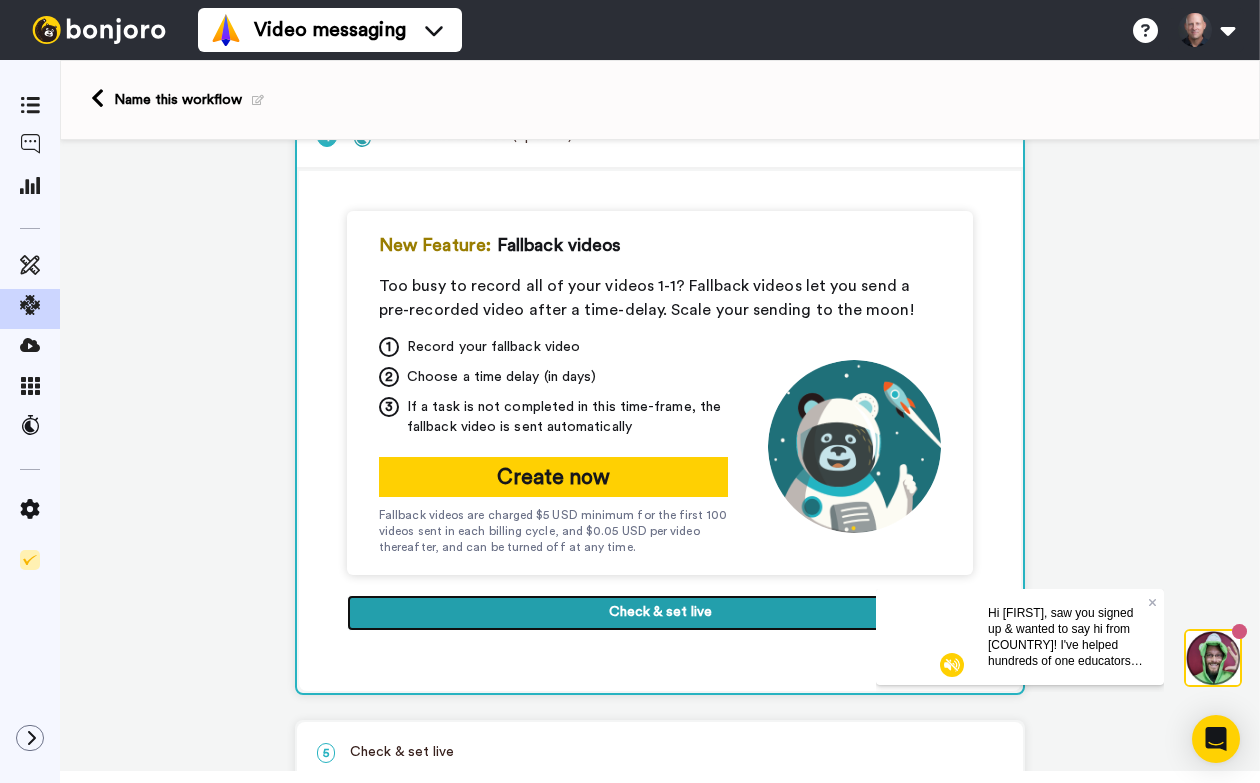 click on "Check & set live" at bounding box center (660, 613) 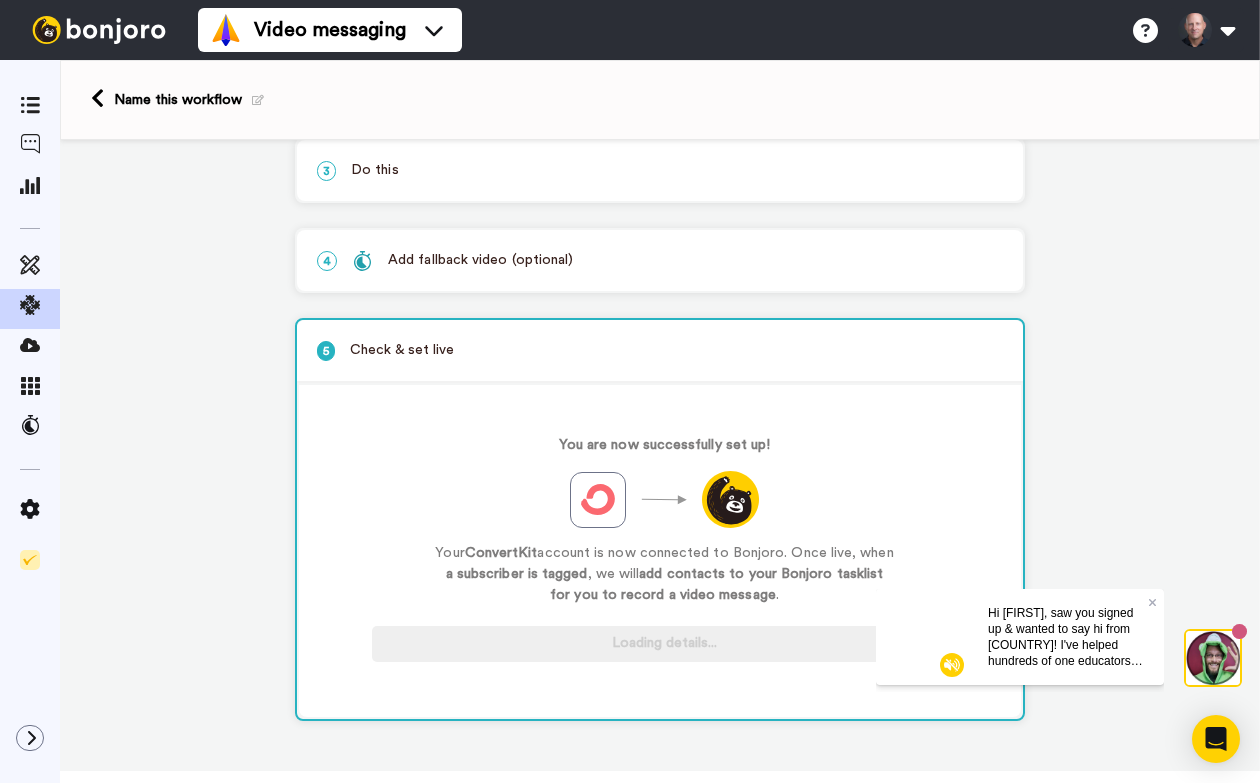 scroll, scrollTop: 212, scrollLeft: 0, axis: vertical 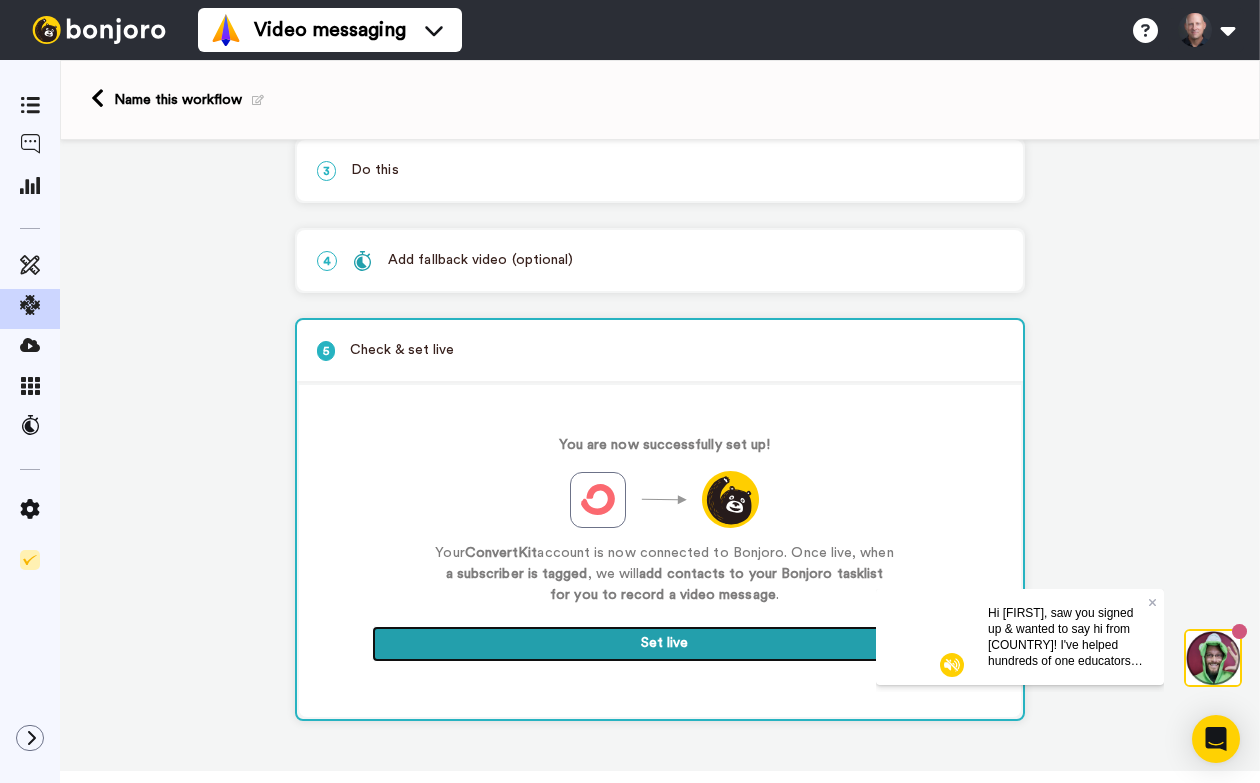 click on "Set live" at bounding box center [664, 644] 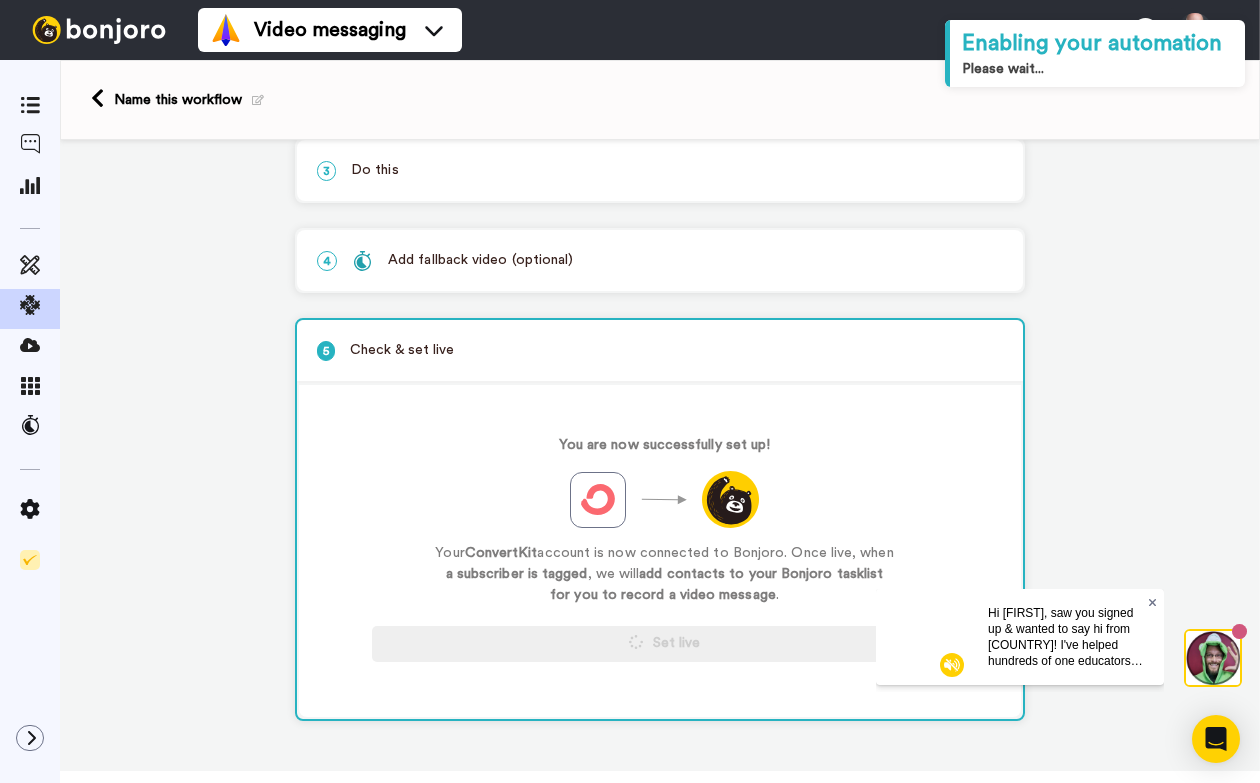 click 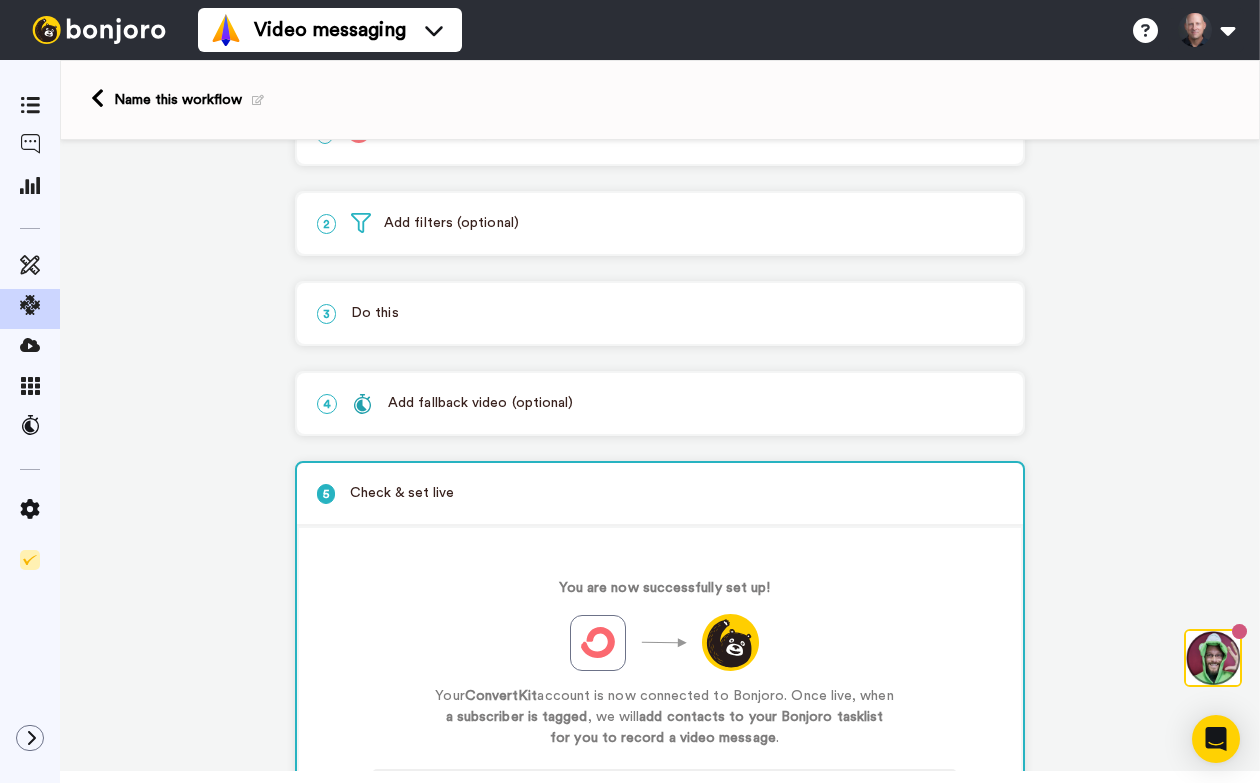 scroll, scrollTop: 0, scrollLeft: 0, axis: both 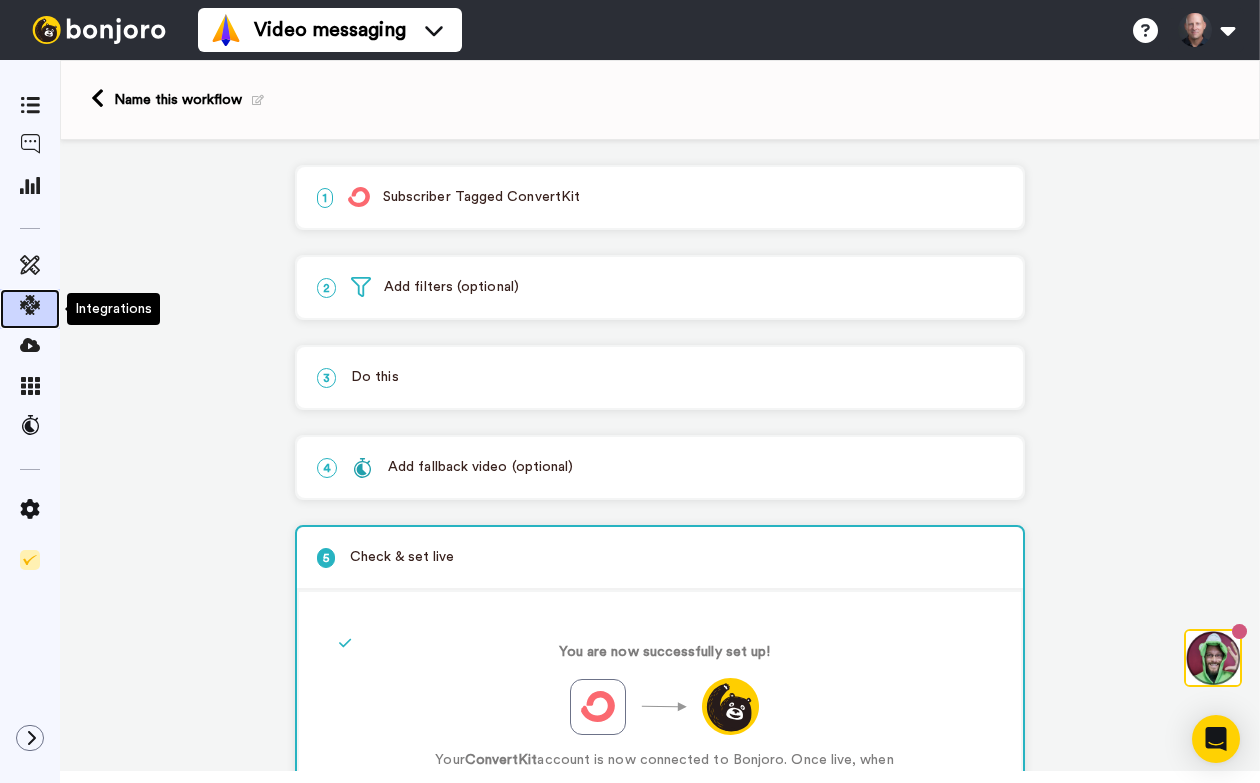 click at bounding box center (30, 305) 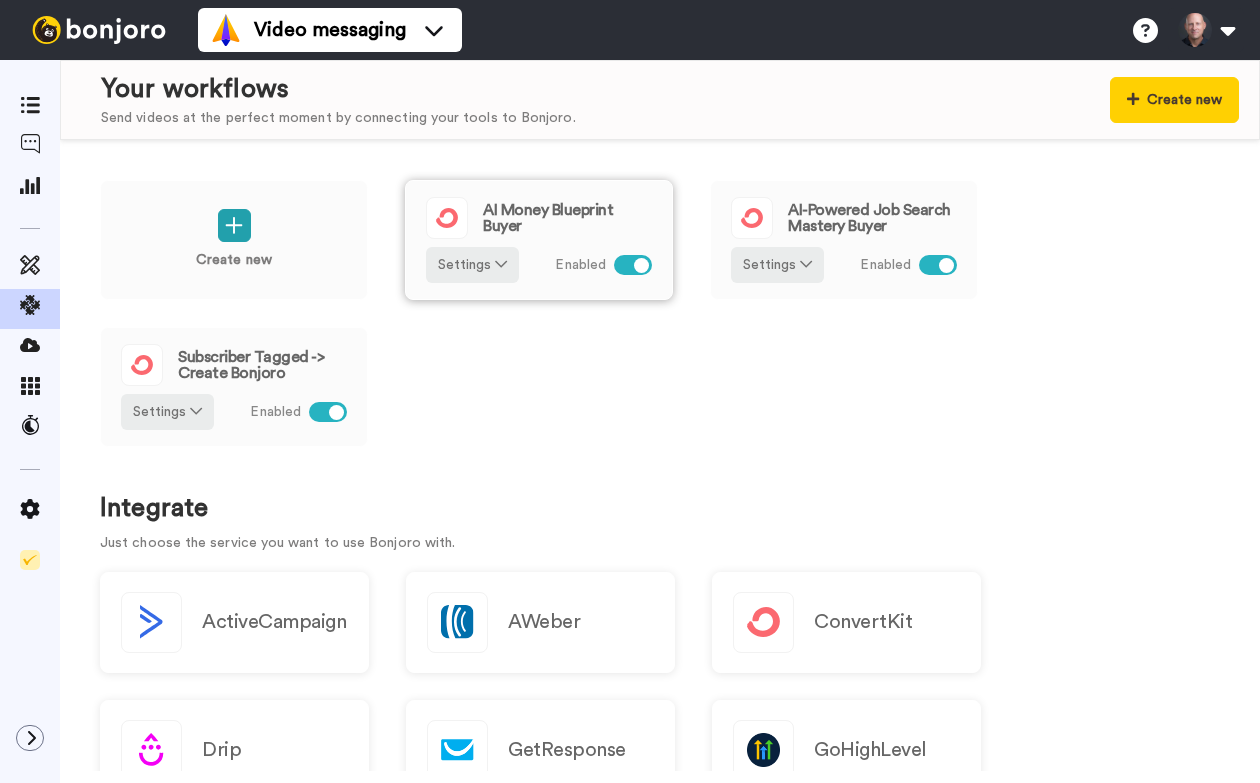 scroll, scrollTop: 0, scrollLeft: 0, axis: both 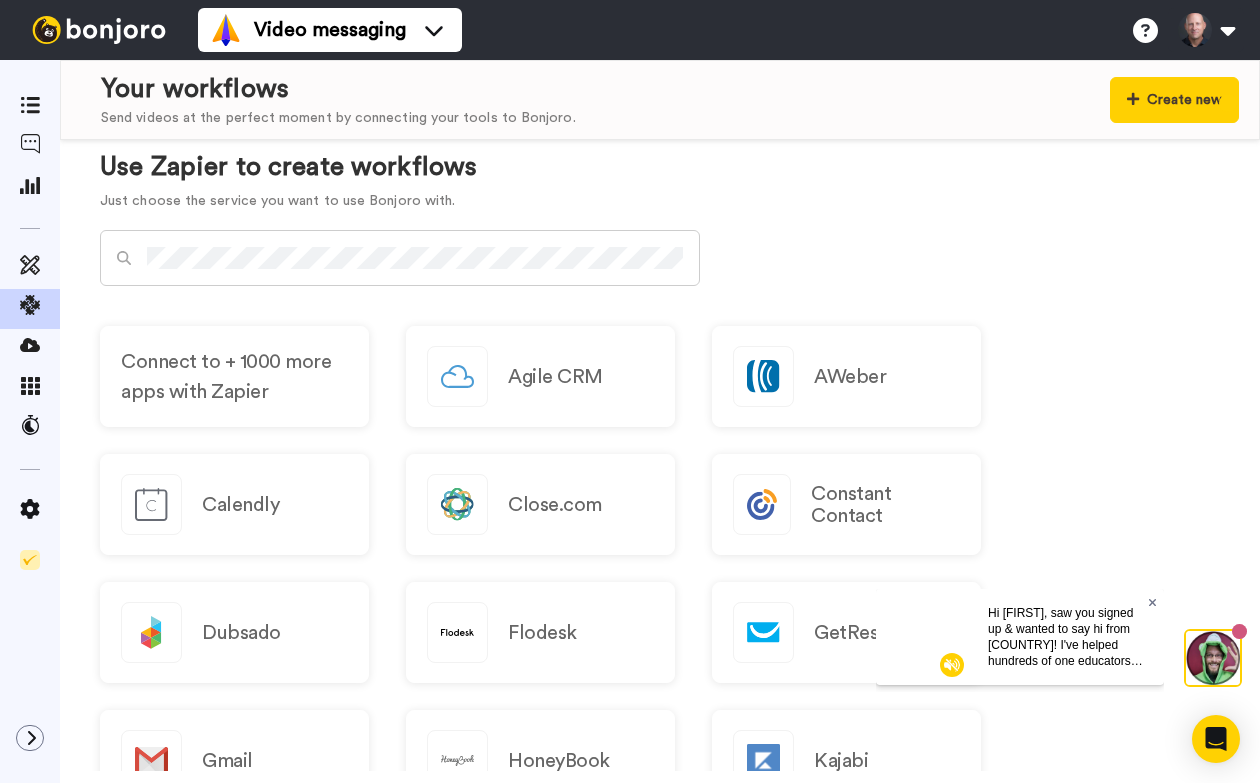 click 